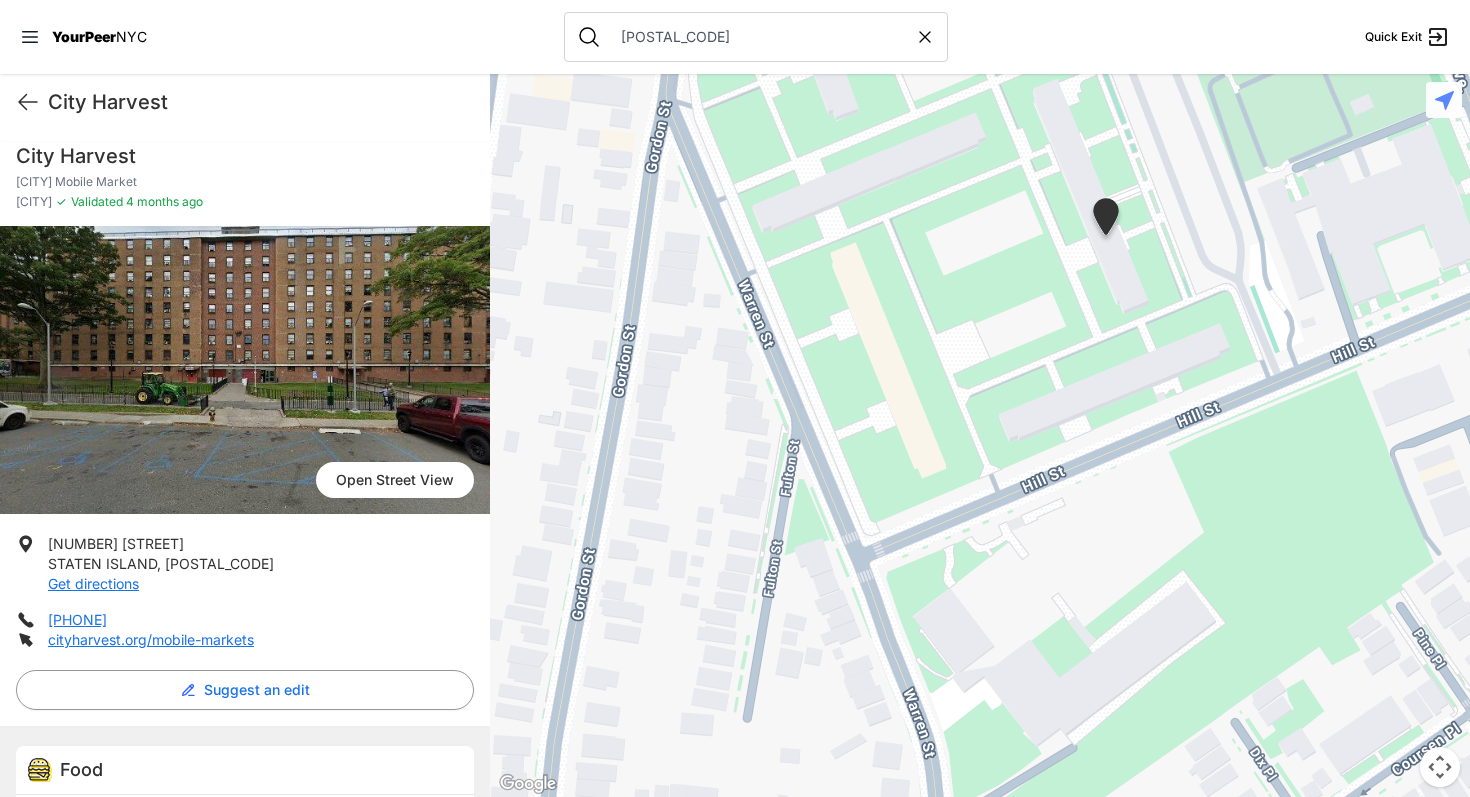 scroll, scrollTop: 0, scrollLeft: 0, axis: both 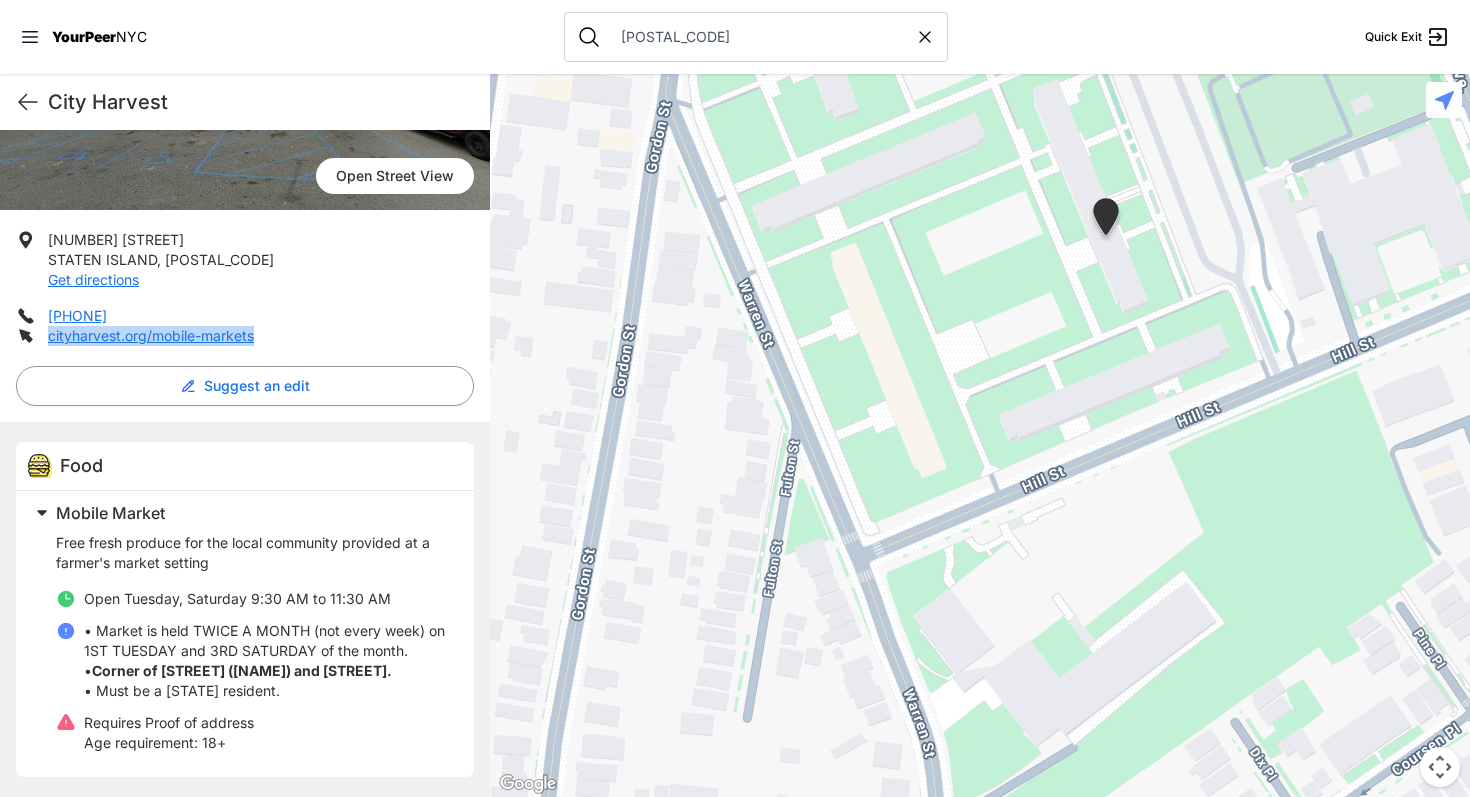 click 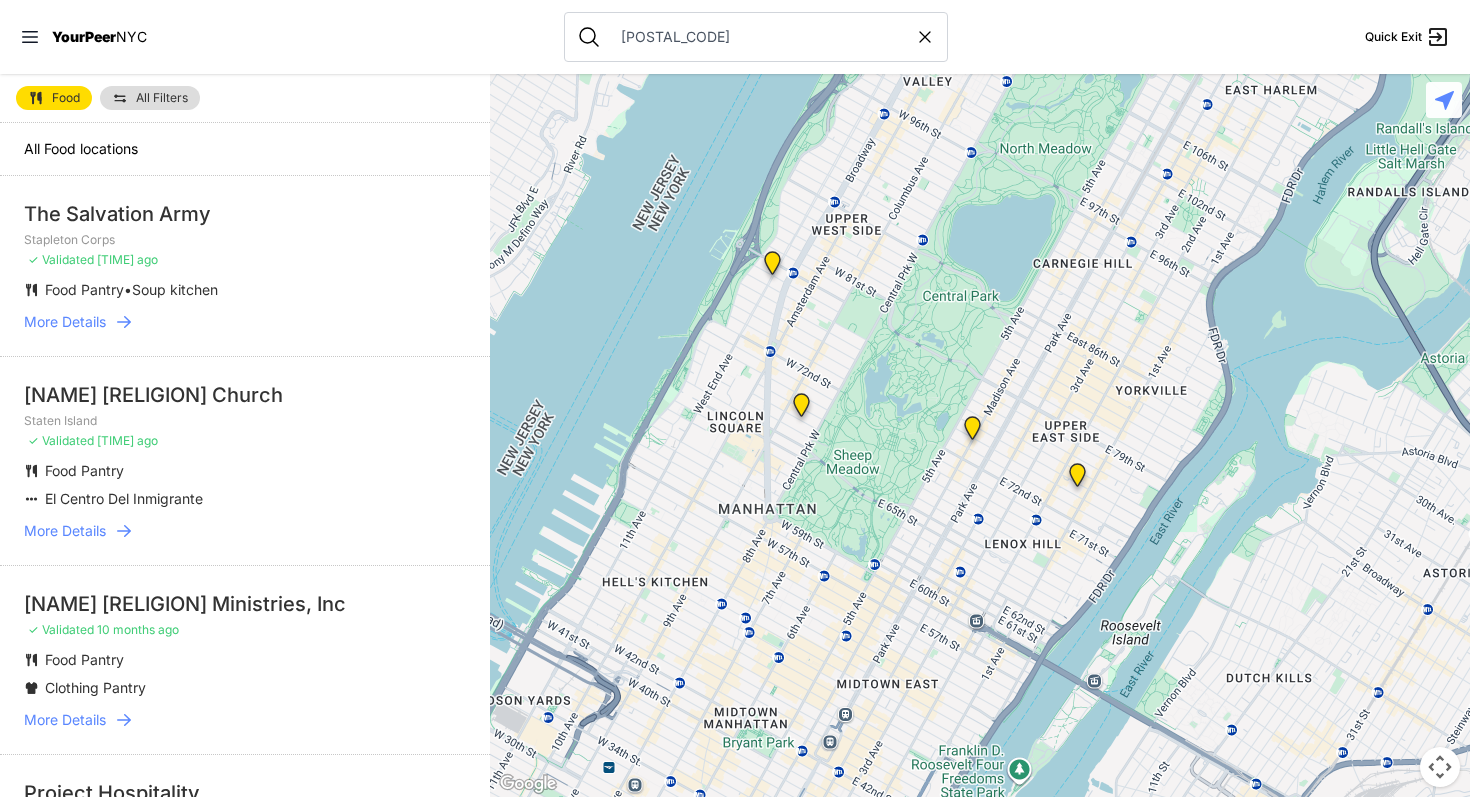 drag, startPoint x: 693, startPoint y: 689, endPoint x: 696, endPoint y: 314, distance: 375.012 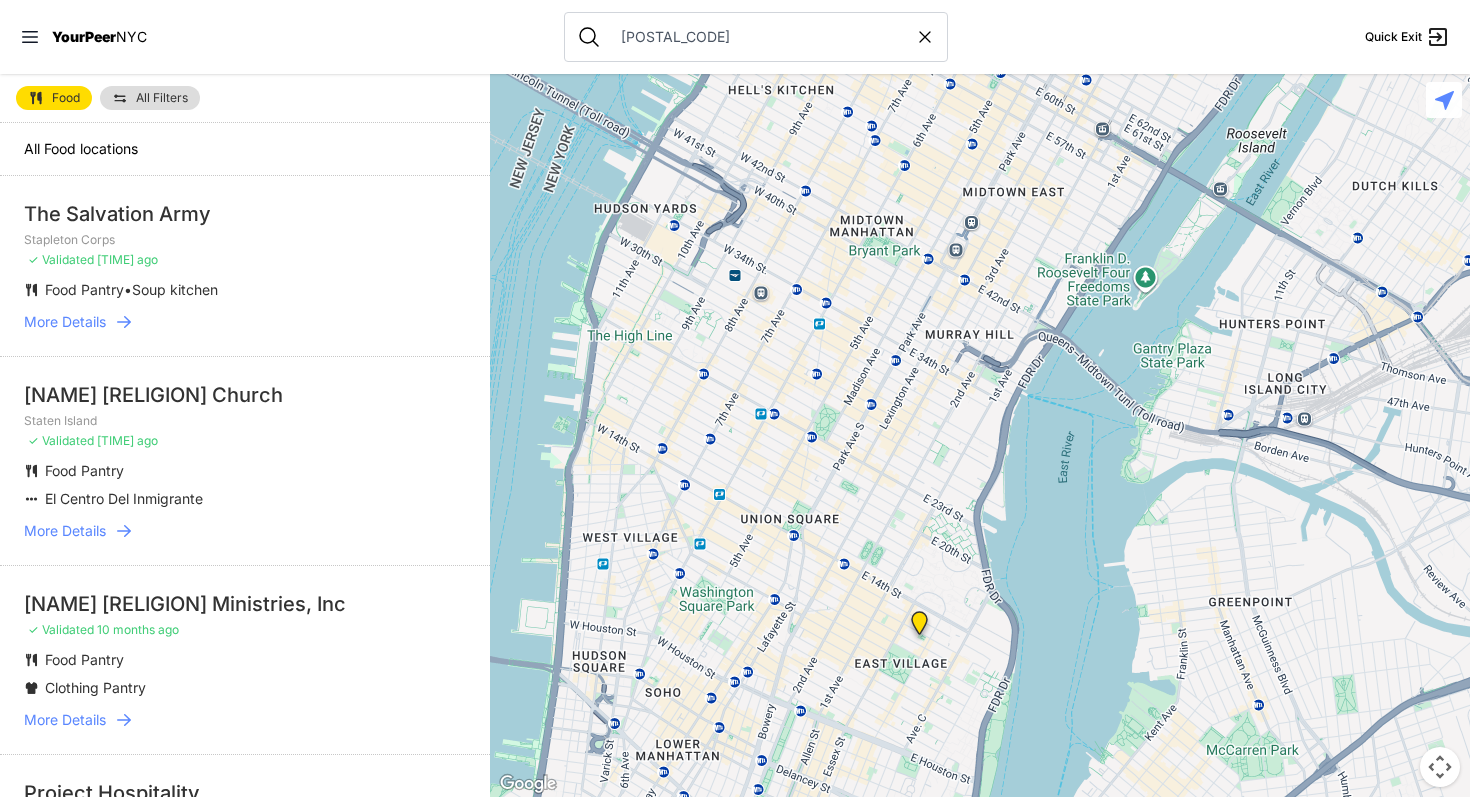 drag, startPoint x: 656, startPoint y: 548, endPoint x: 781, endPoint y: 204, distance: 366.00684 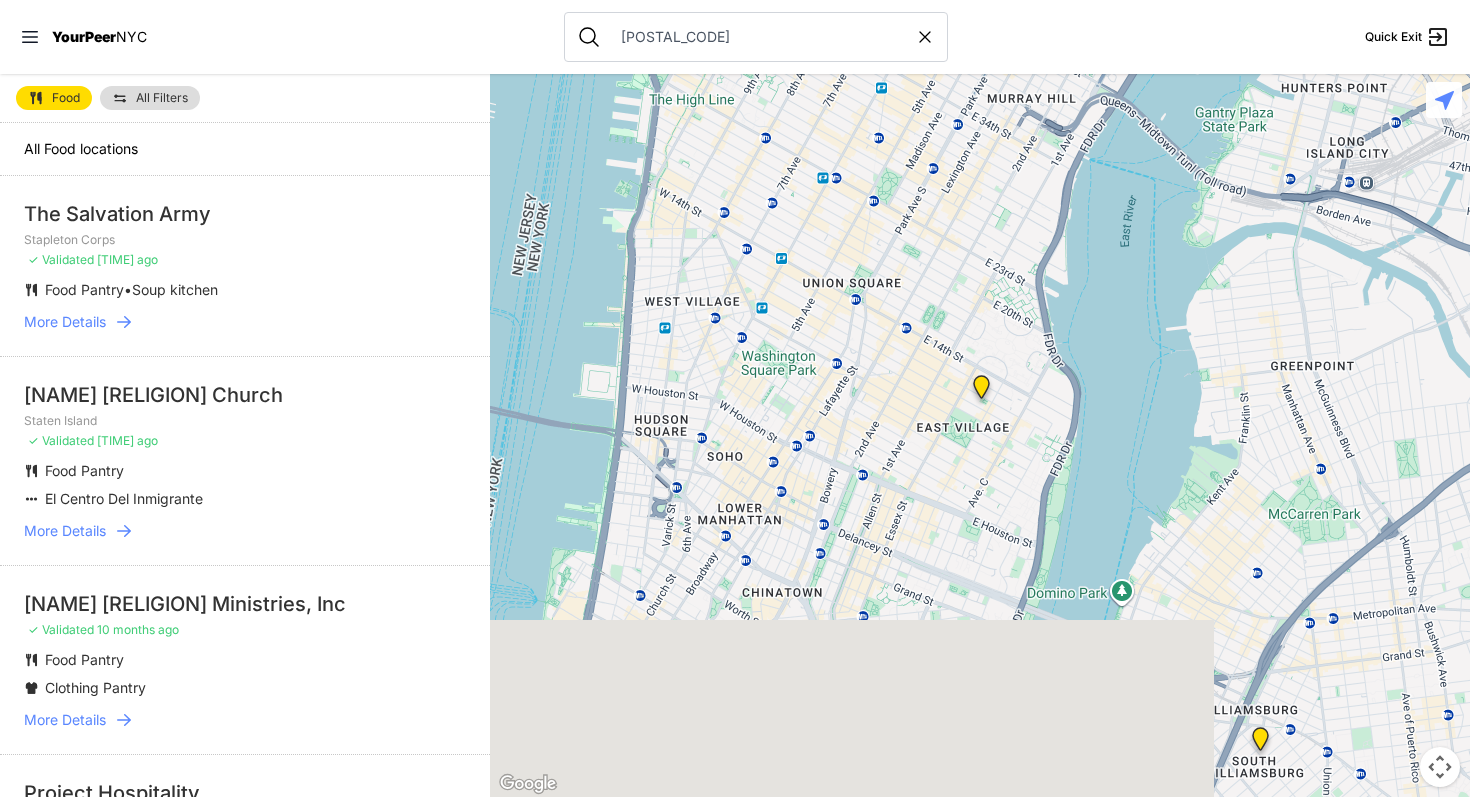 drag, startPoint x: 722, startPoint y: 570, endPoint x: 791, endPoint y: 126, distance: 449.3295 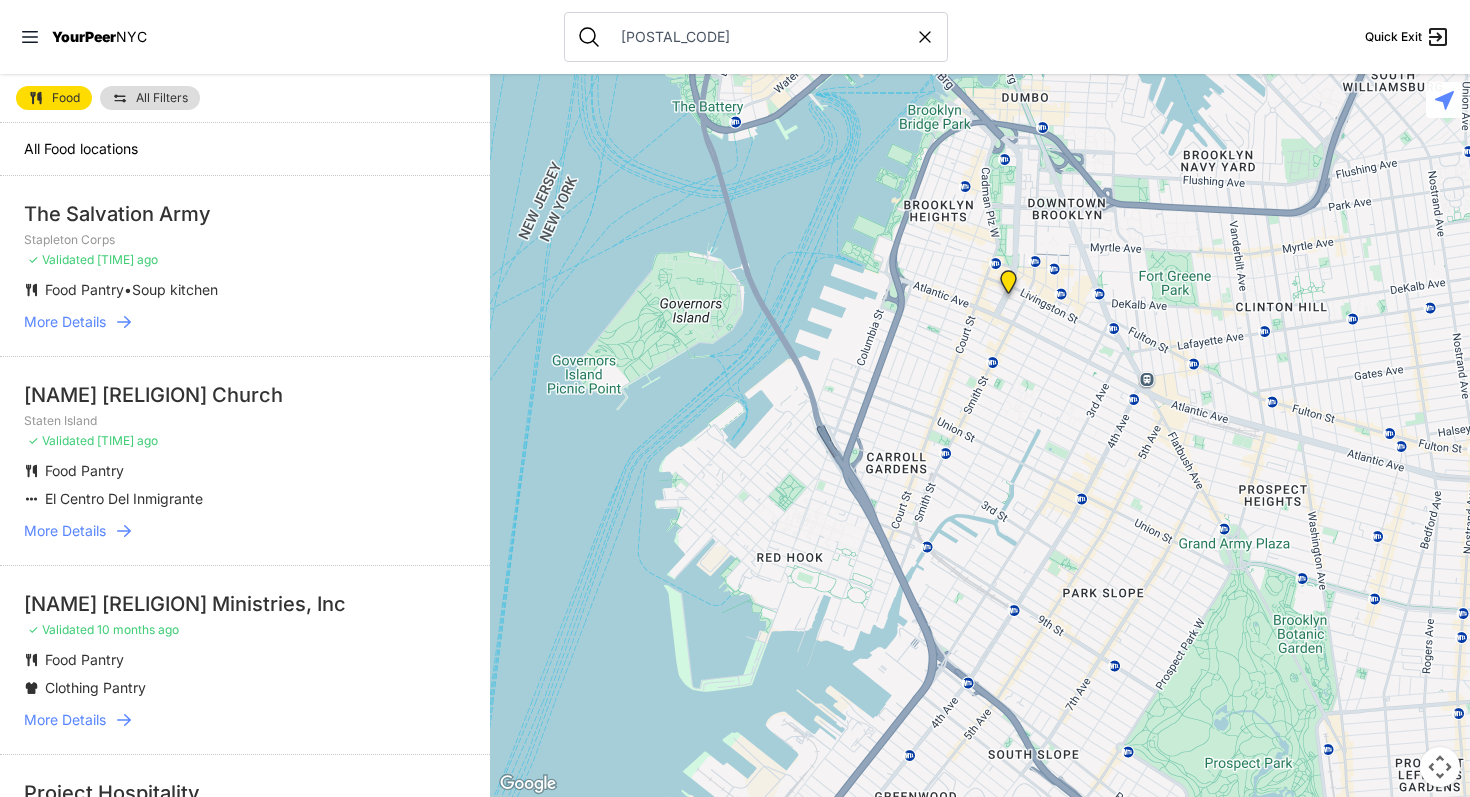 drag, startPoint x: 635, startPoint y: 577, endPoint x: 769, endPoint y: 144, distance: 453.2604 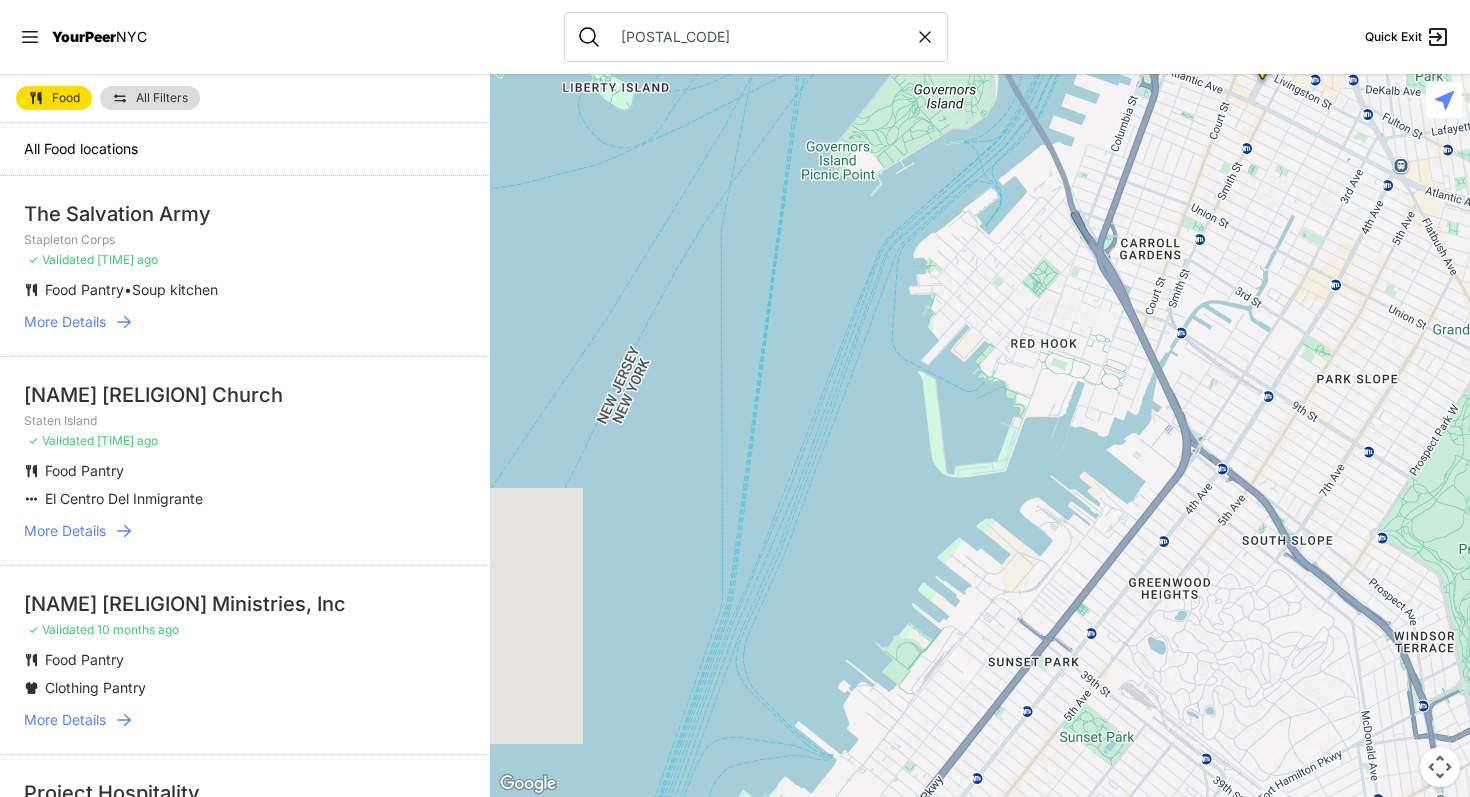 drag, startPoint x: 577, startPoint y: 512, endPoint x: 826, endPoint y: 304, distance: 324.44568 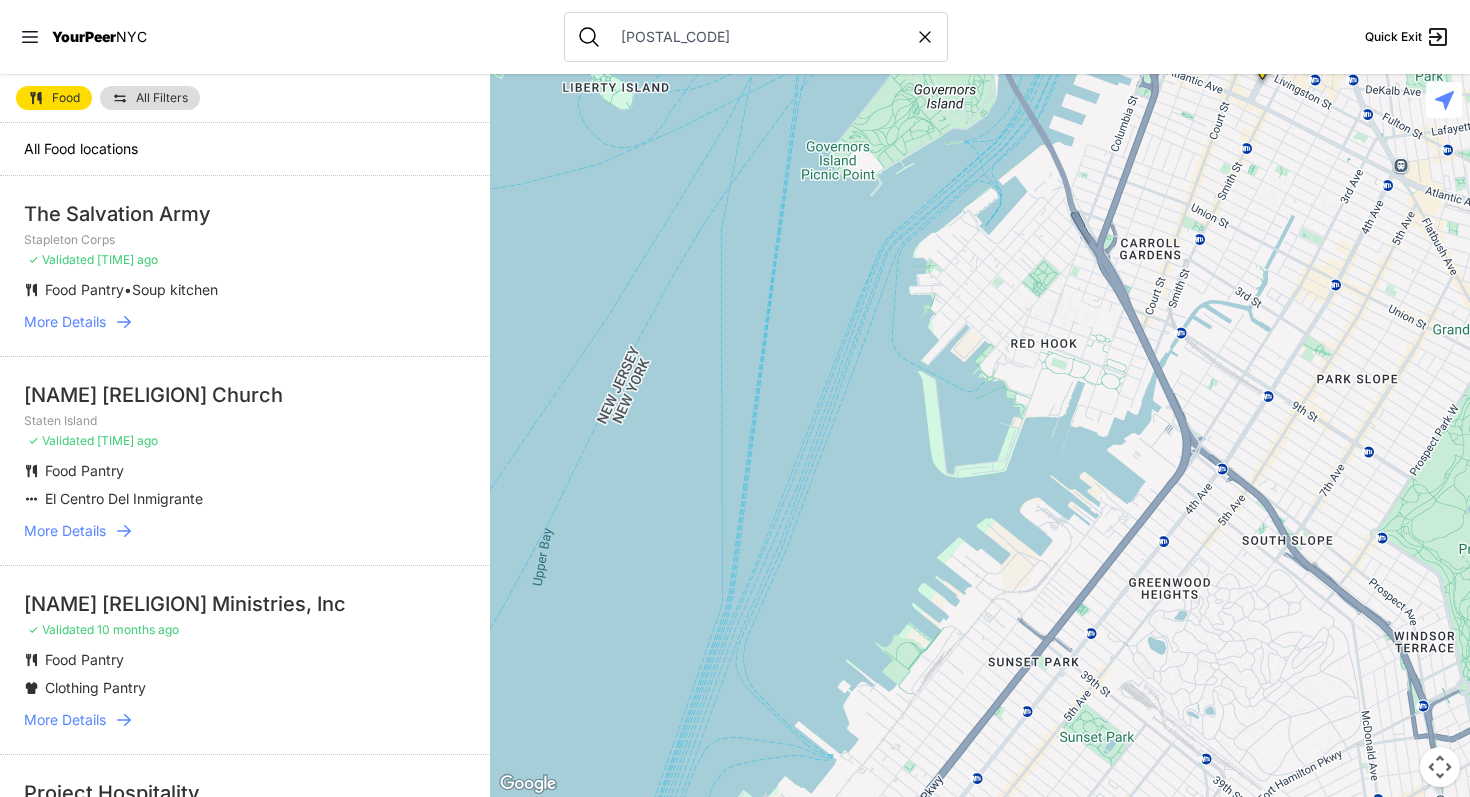 click at bounding box center (980, 435) 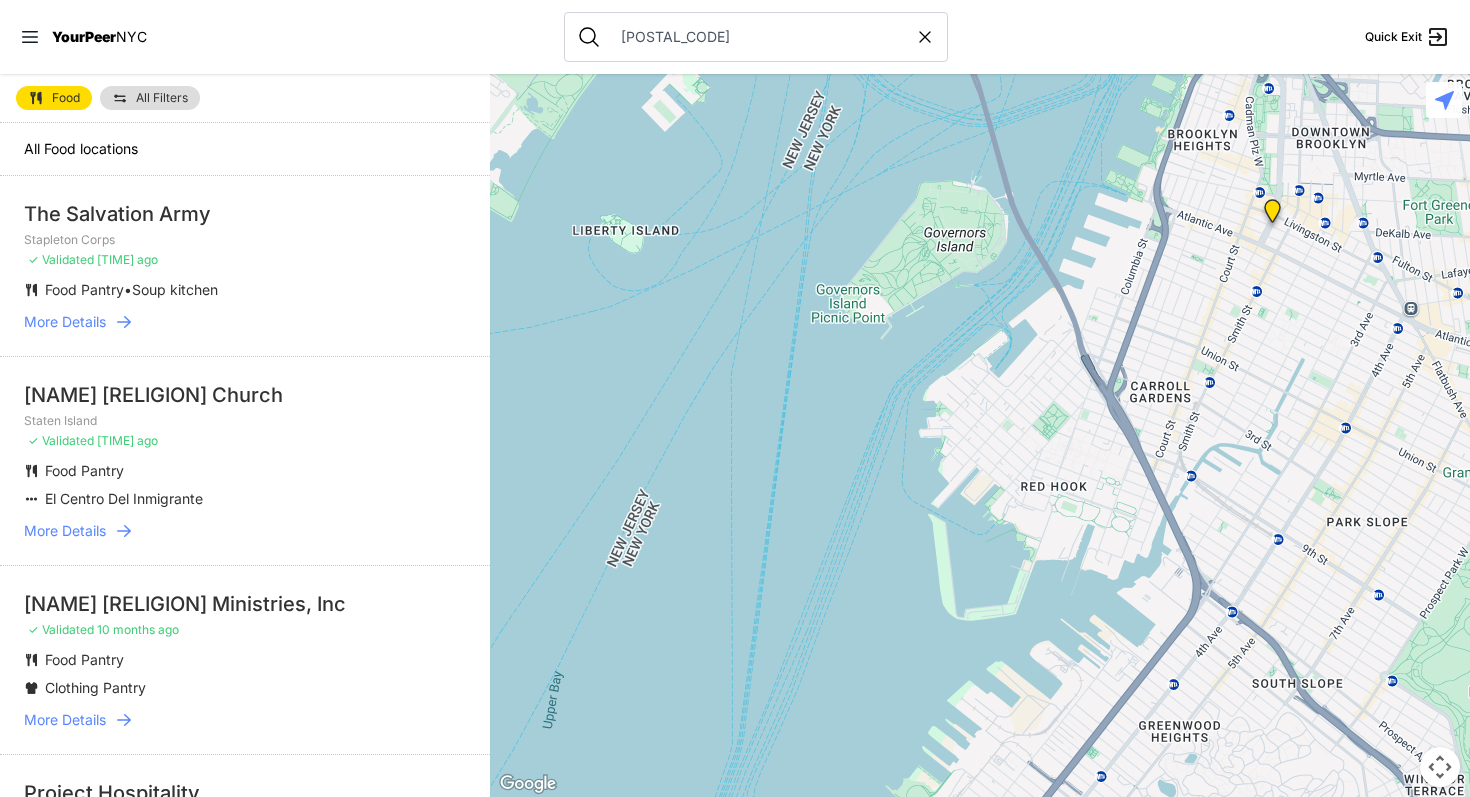 drag, startPoint x: 848, startPoint y: 234, endPoint x: 925, endPoint y: 60, distance: 190.27611 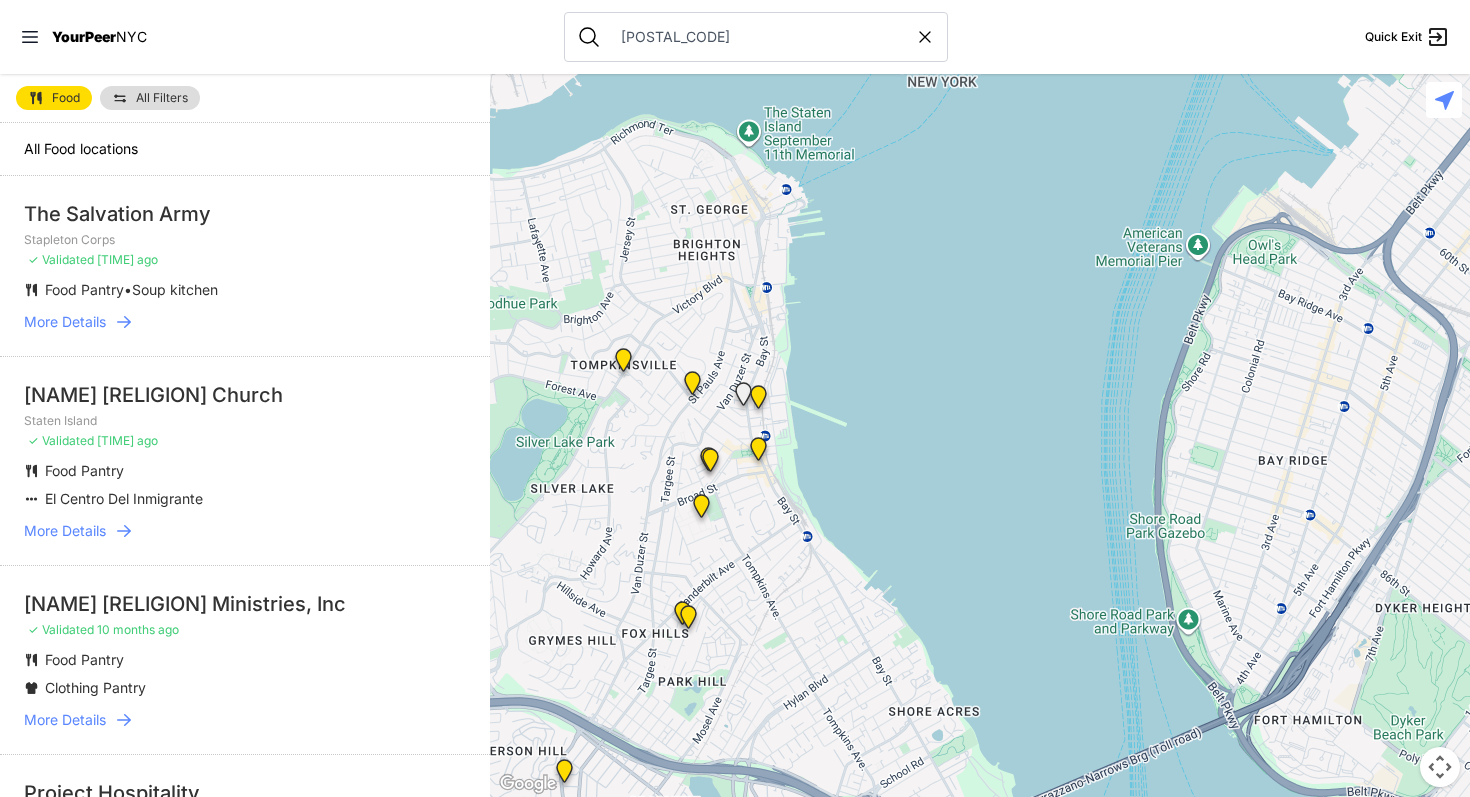 drag, startPoint x: 674, startPoint y: 478, endPoint x: 1126, endPoint y: 735, distance: 519.95483 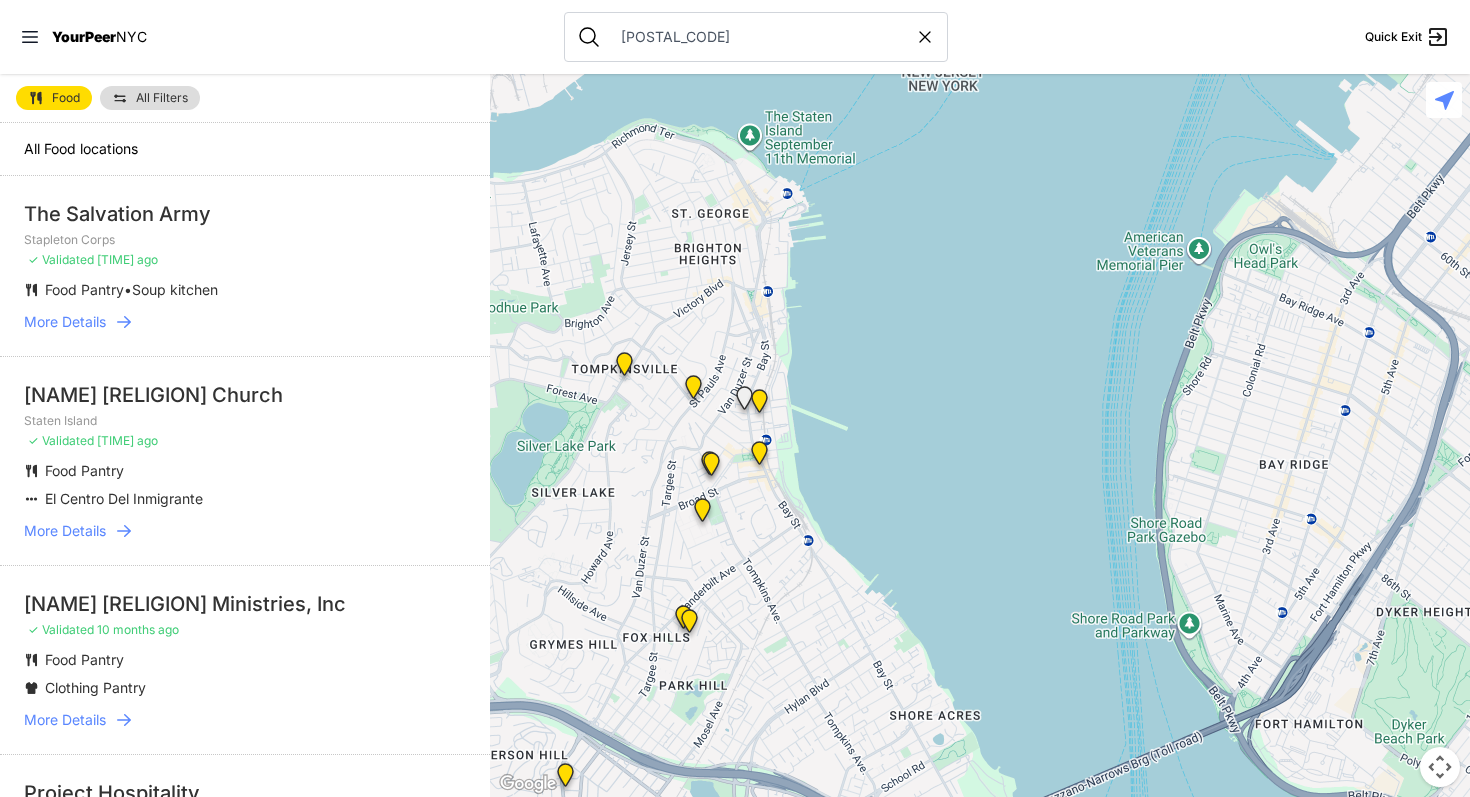 click at bounding box center [624, 368] 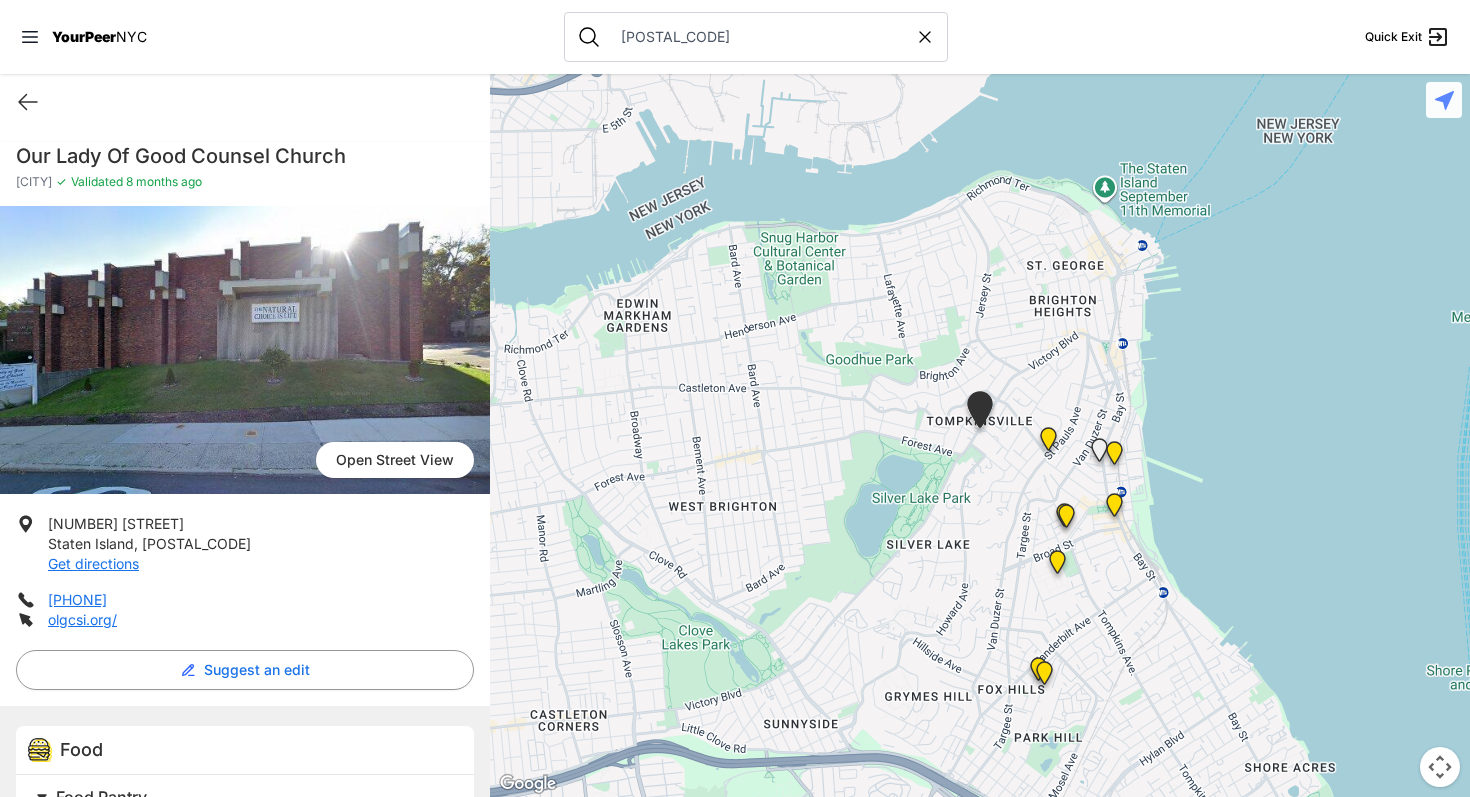 click at bounding box center (980, 435) 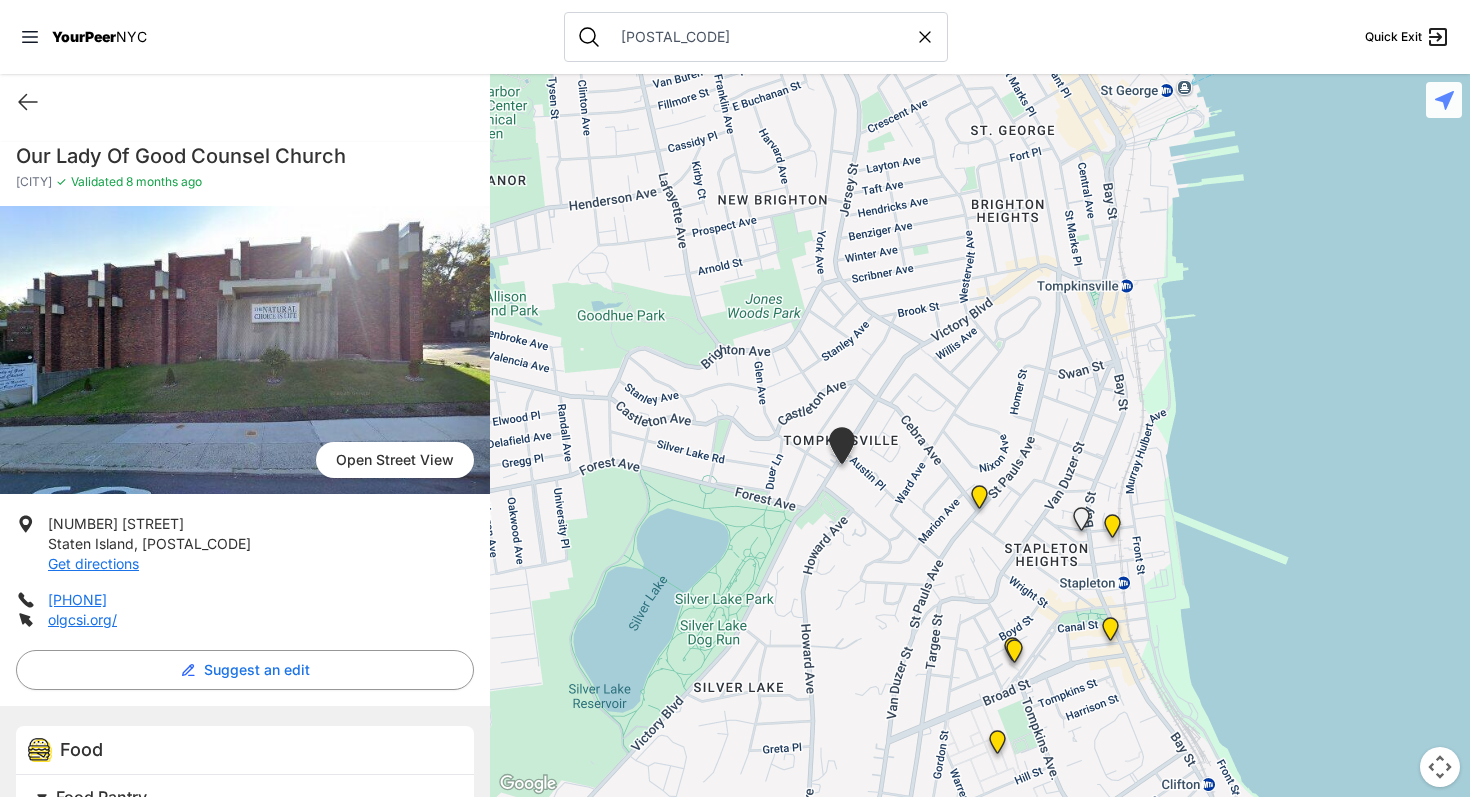 click at bounding box center (1110, 633) 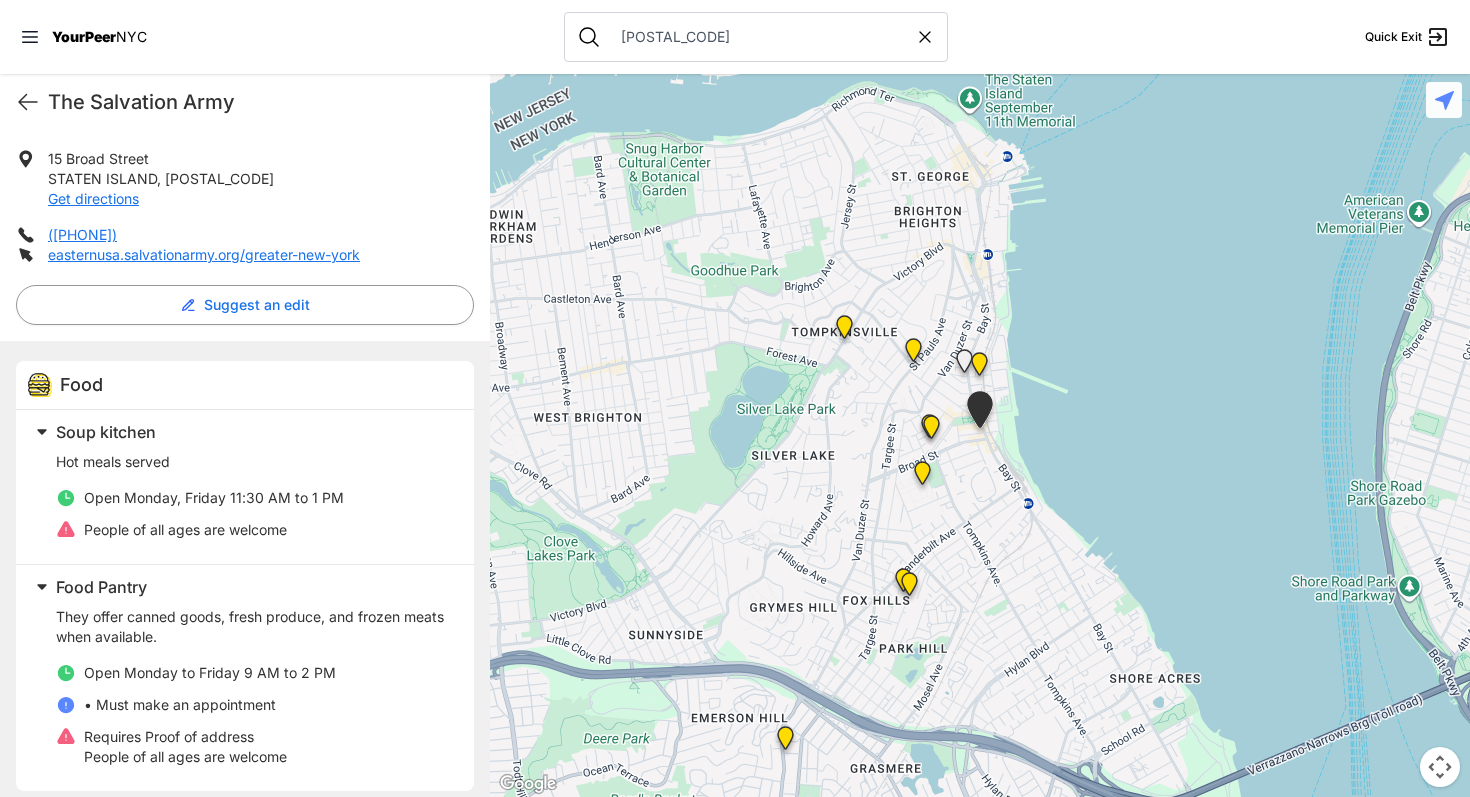 scroll, scrollTop: 399, scrollLeft: 0, axis: vertical 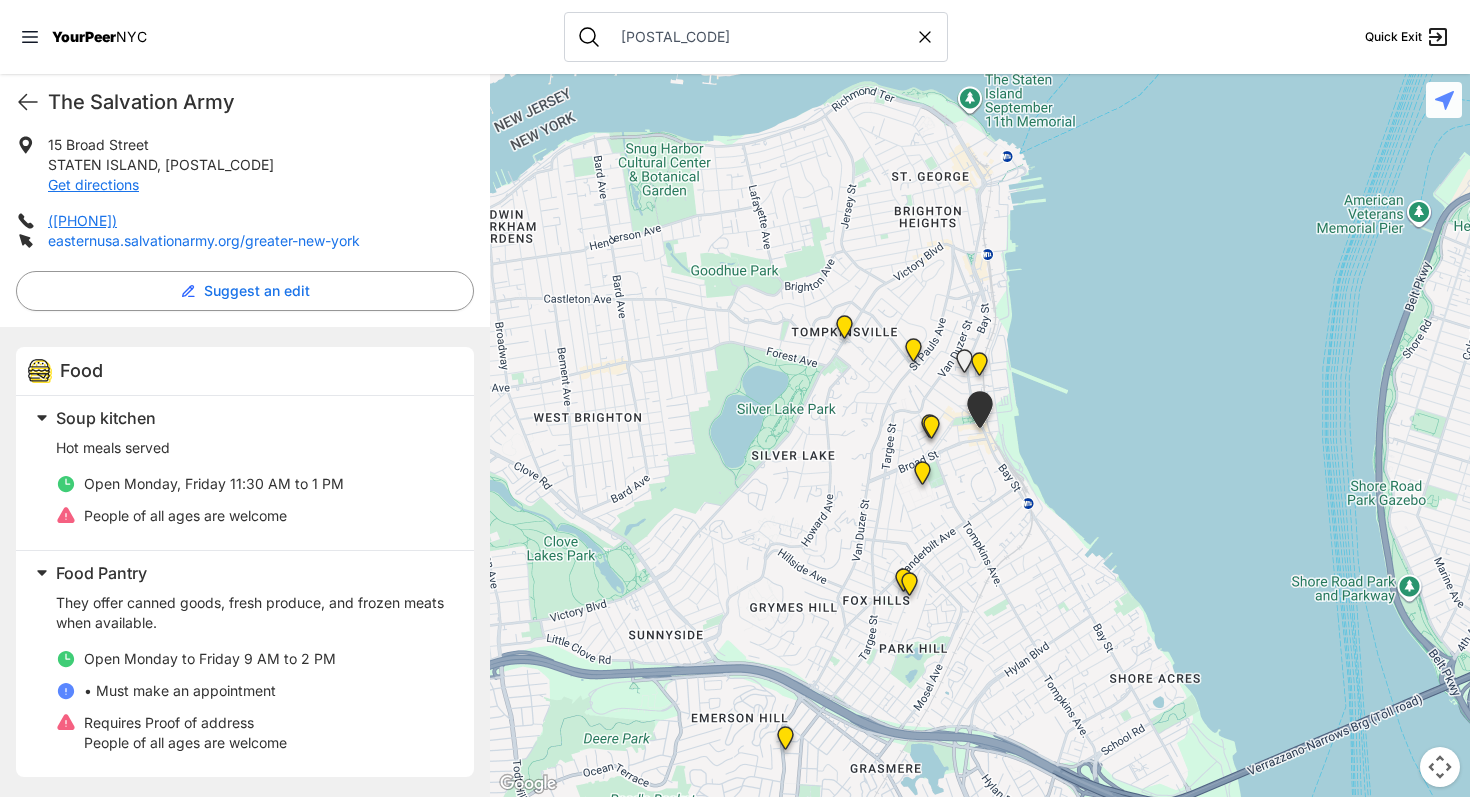 click on "easternusa.salvationarmy.org/greater-new-york" at bounding box center [204, 240] 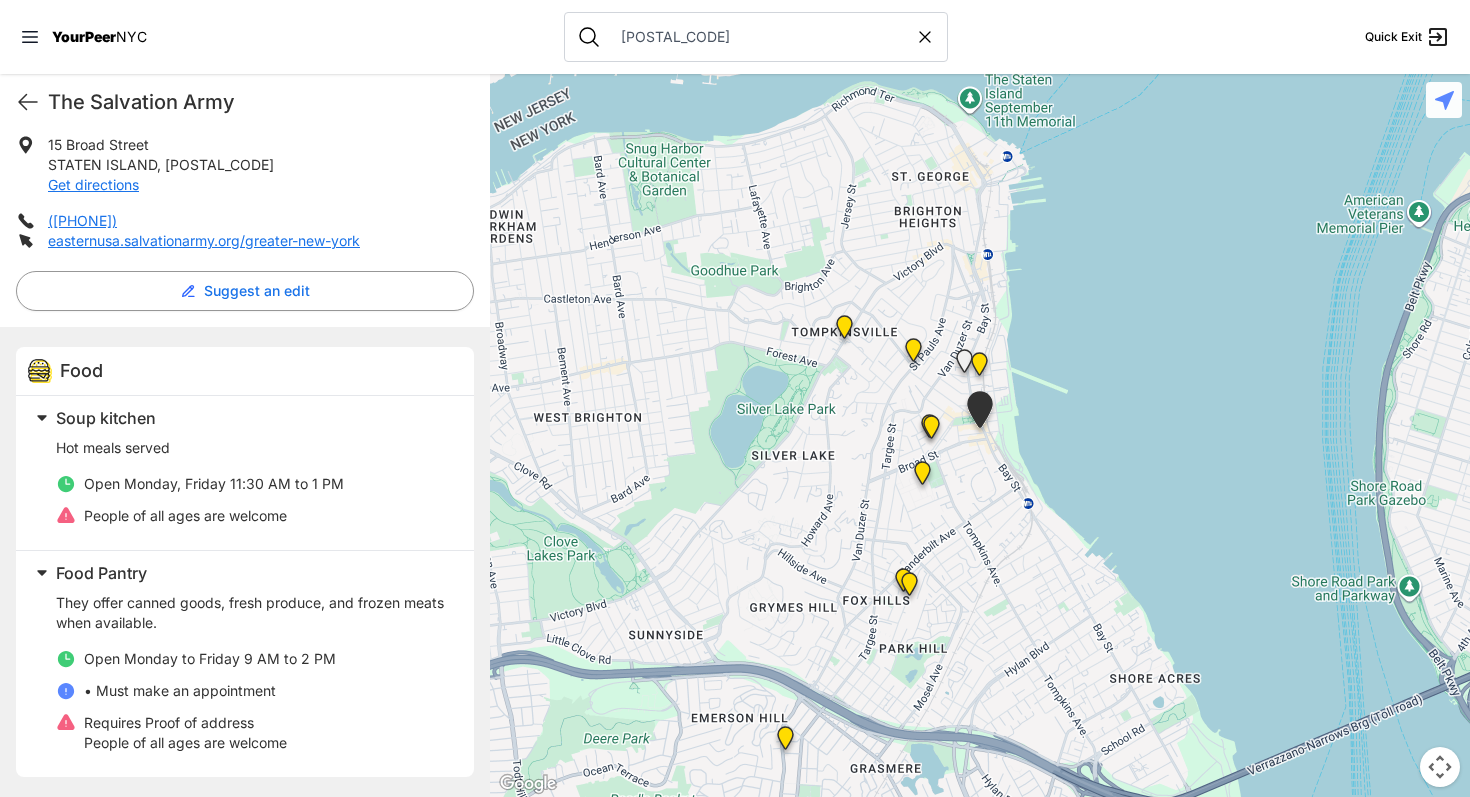 click at bounding box center (980, 435) 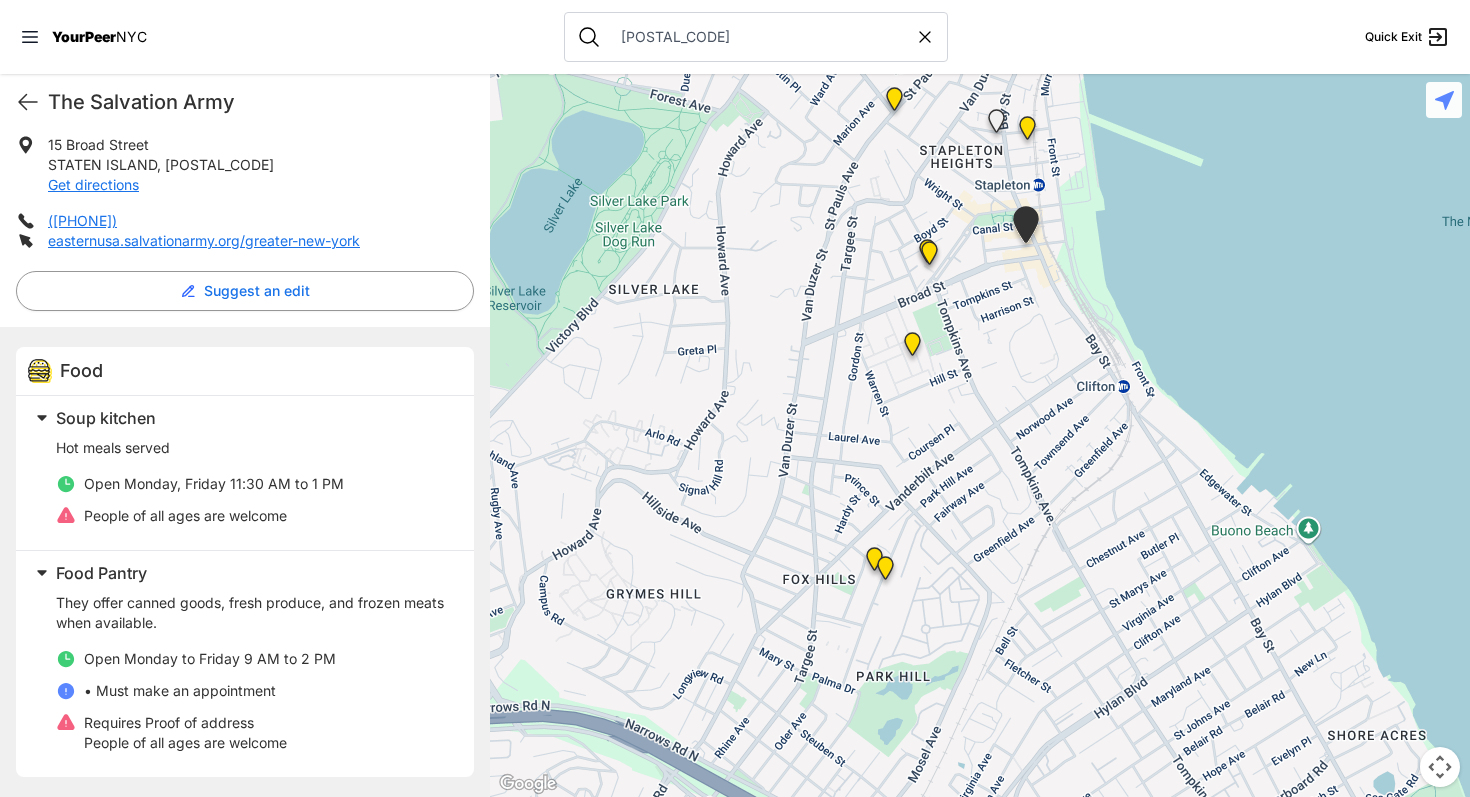 click at bounding box center (885, 572) 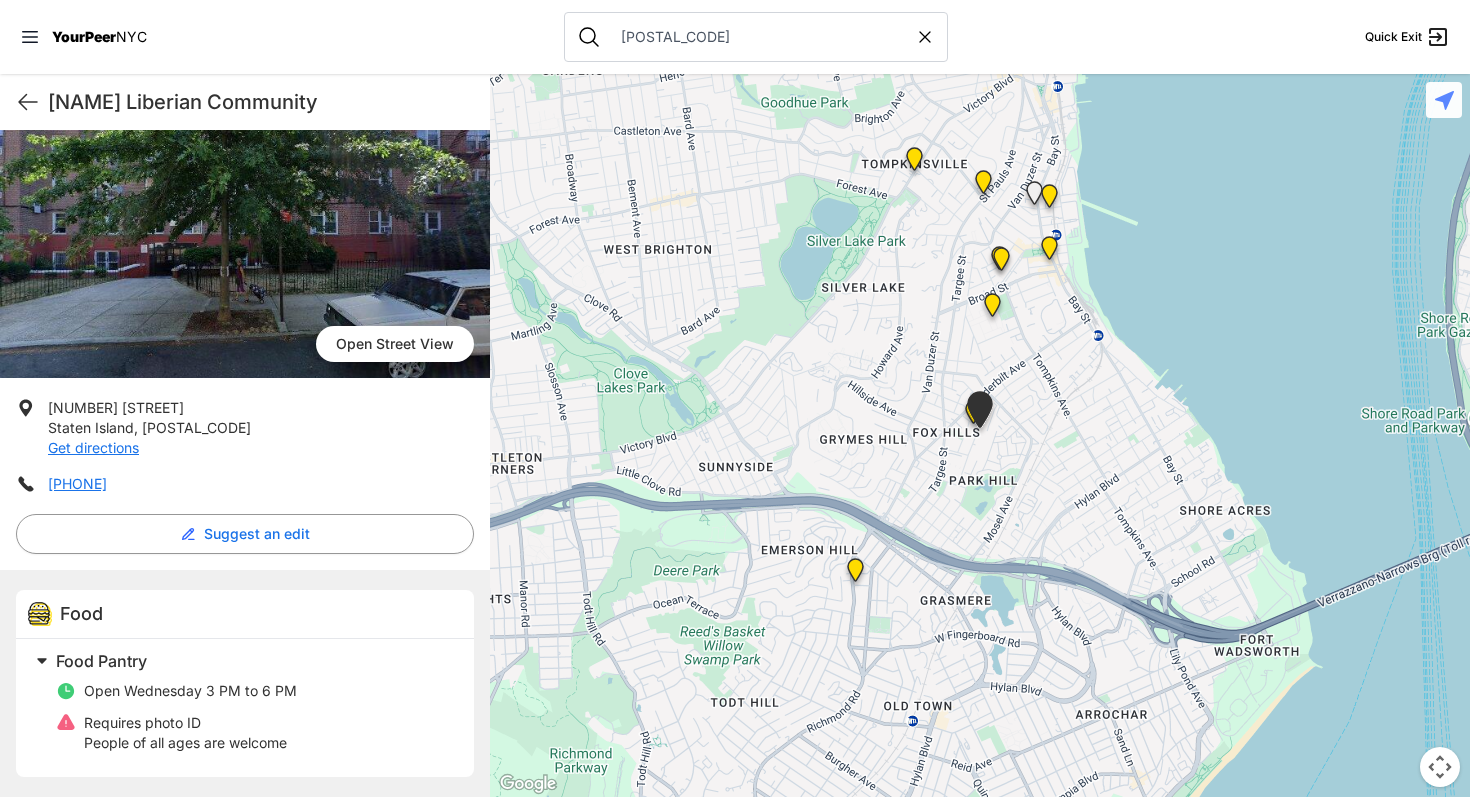 scroll, scrollTop: 115, scrollLeft: 0, axis: vertical 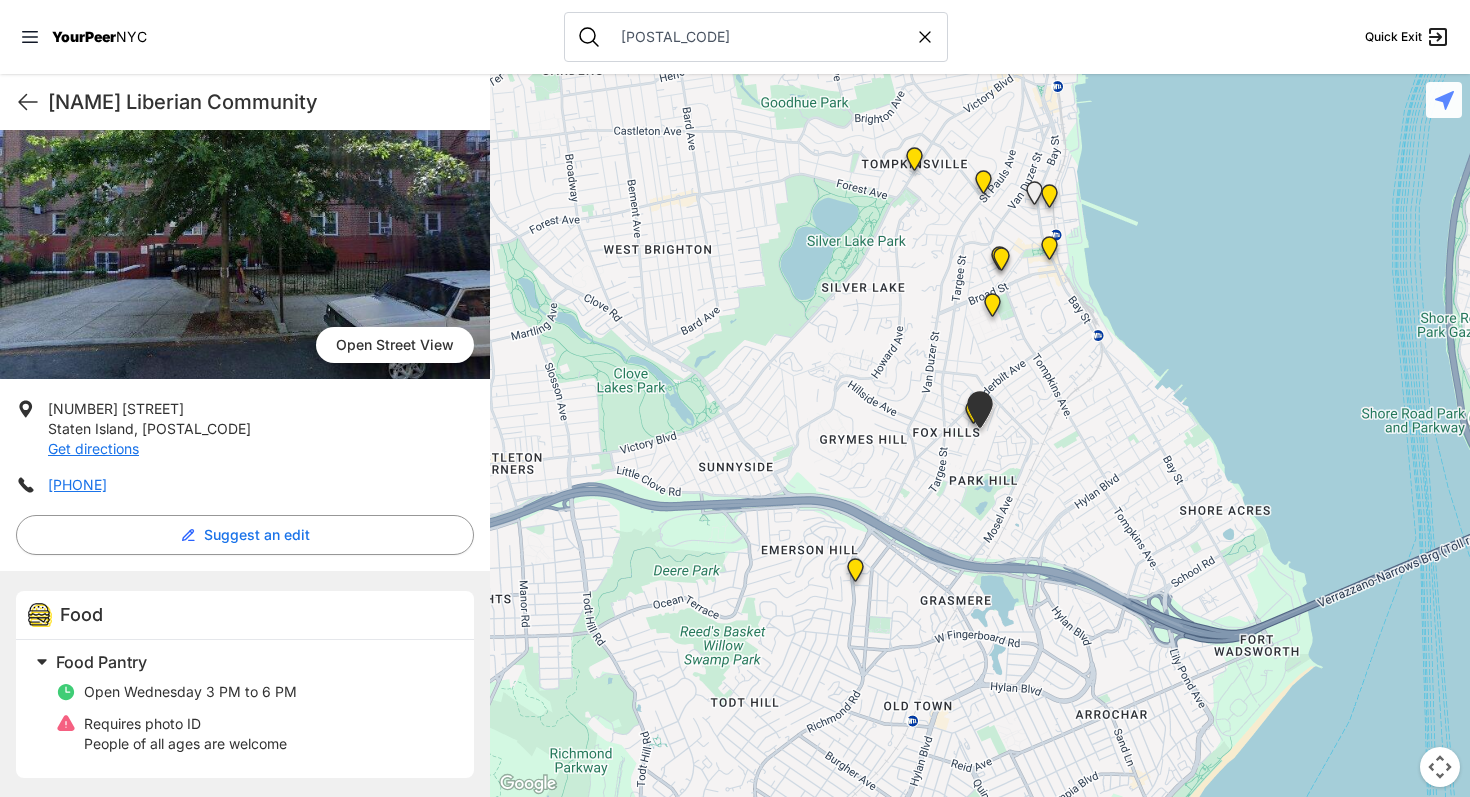 click at bounding box center [980, 413] 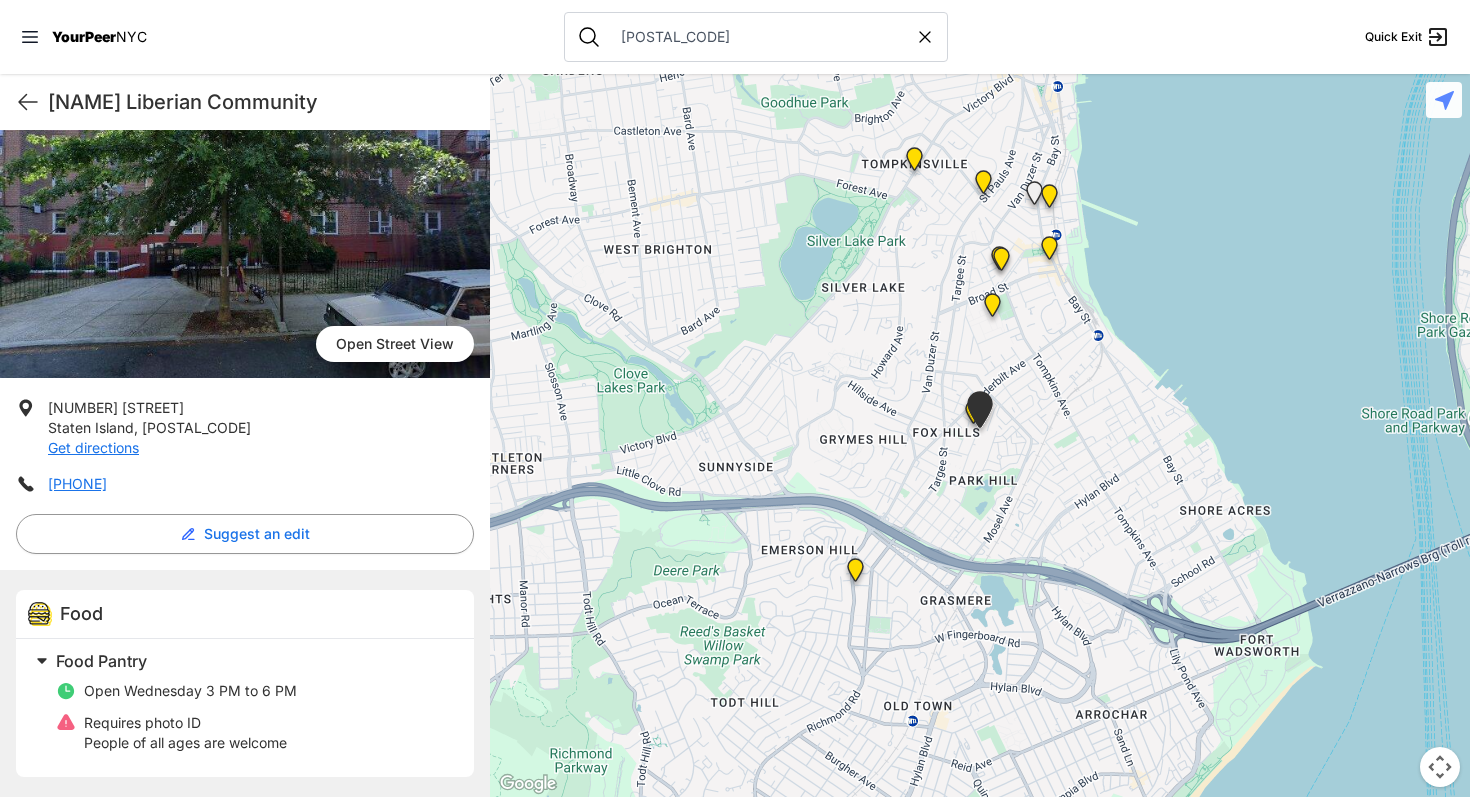 click at bounding box center (980, 413) 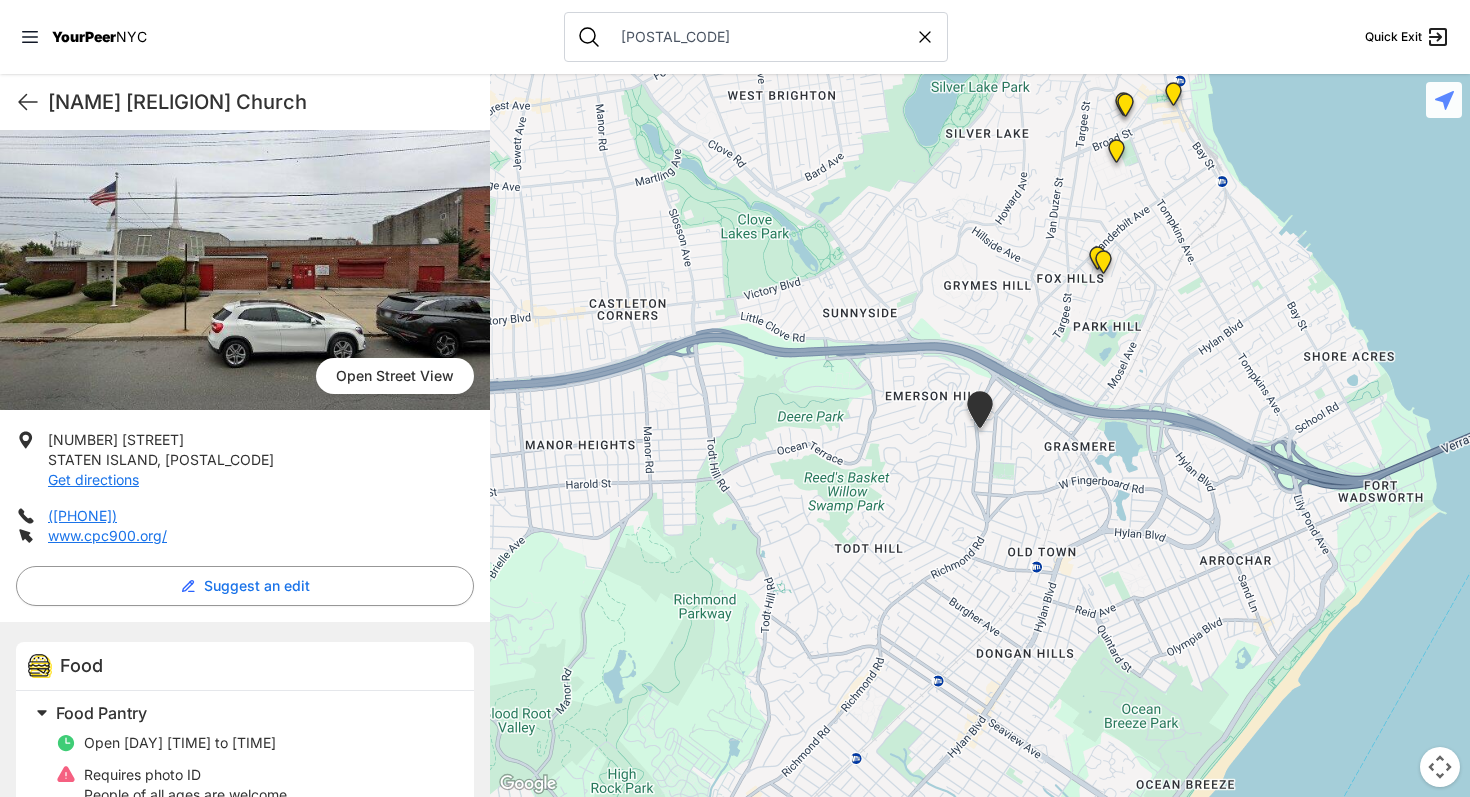 scroll, scrollTop: 136, scrollLeft: 0, axis: vertical 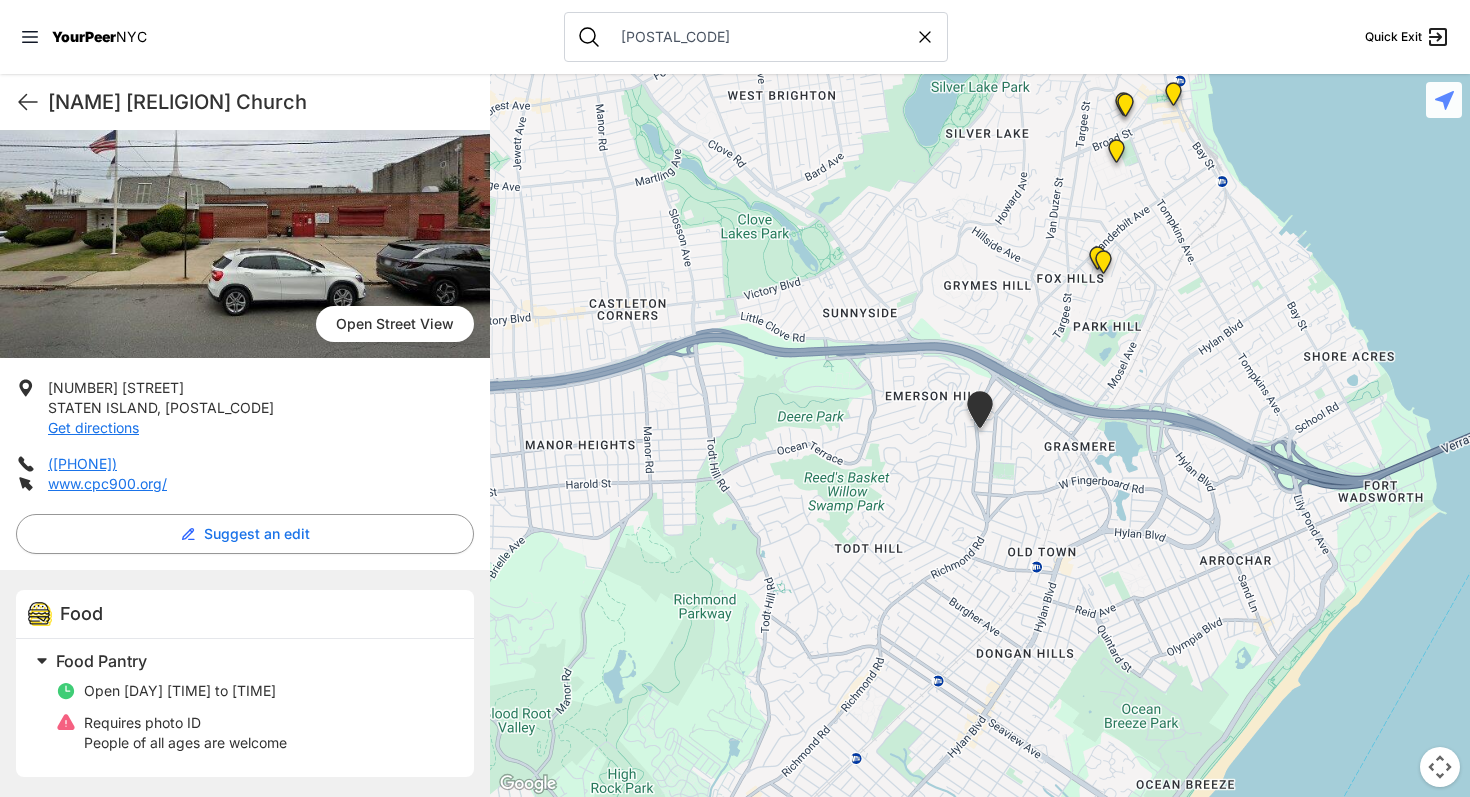 click at bounding box center [1103, 266] 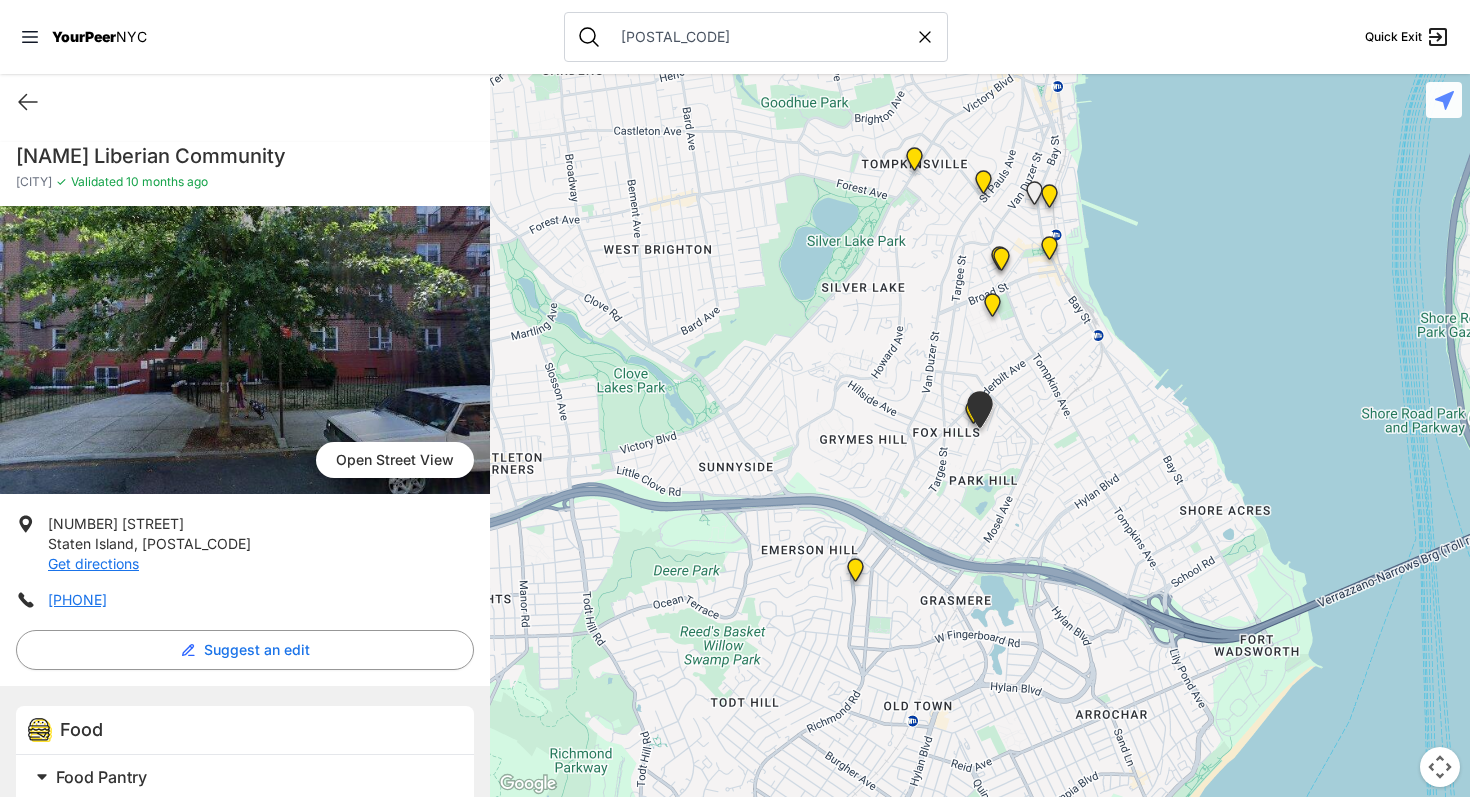 scroll, scrollTop: 116, scrollLeft: 0, axis: vertical 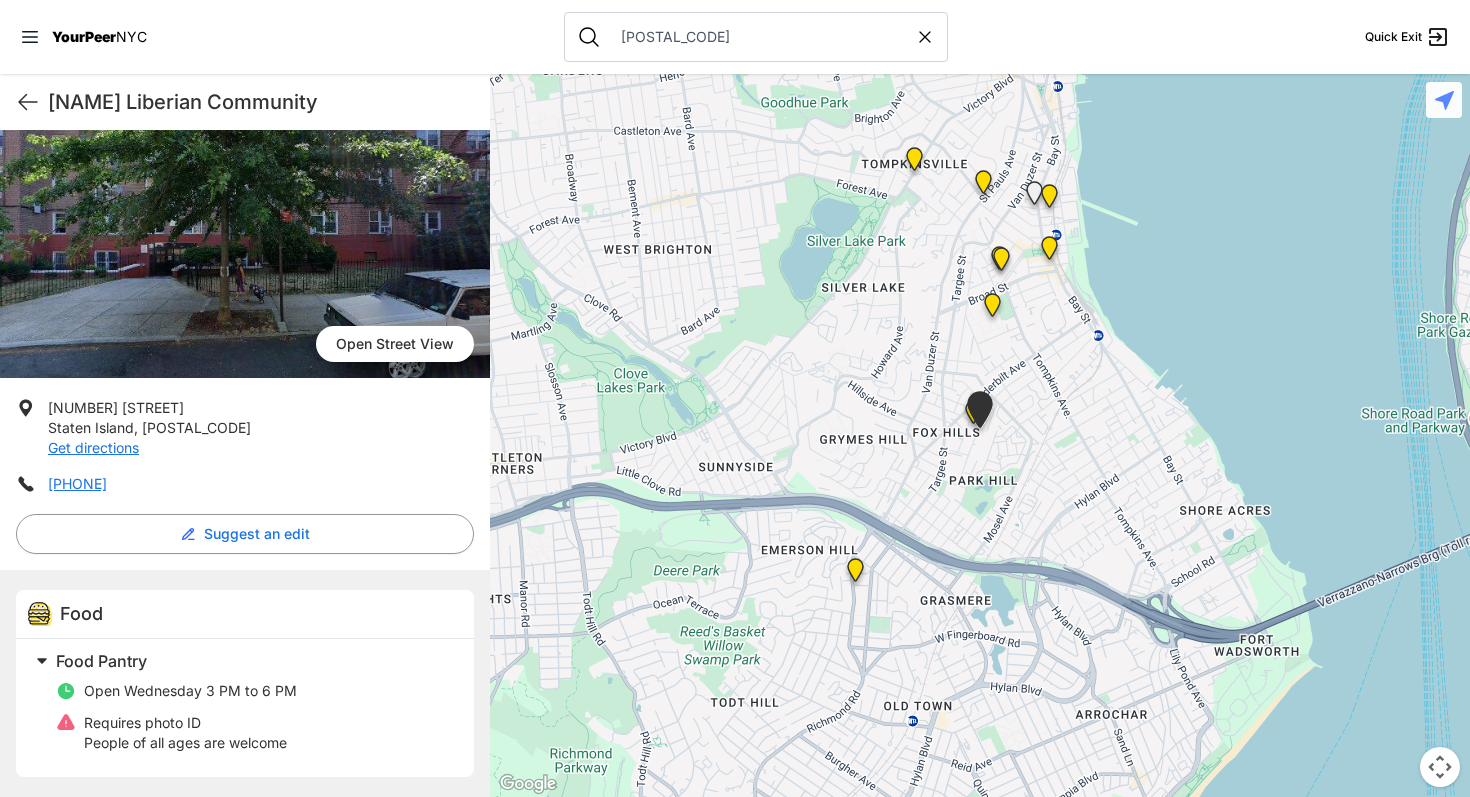 click at bounding box center [980, 413] 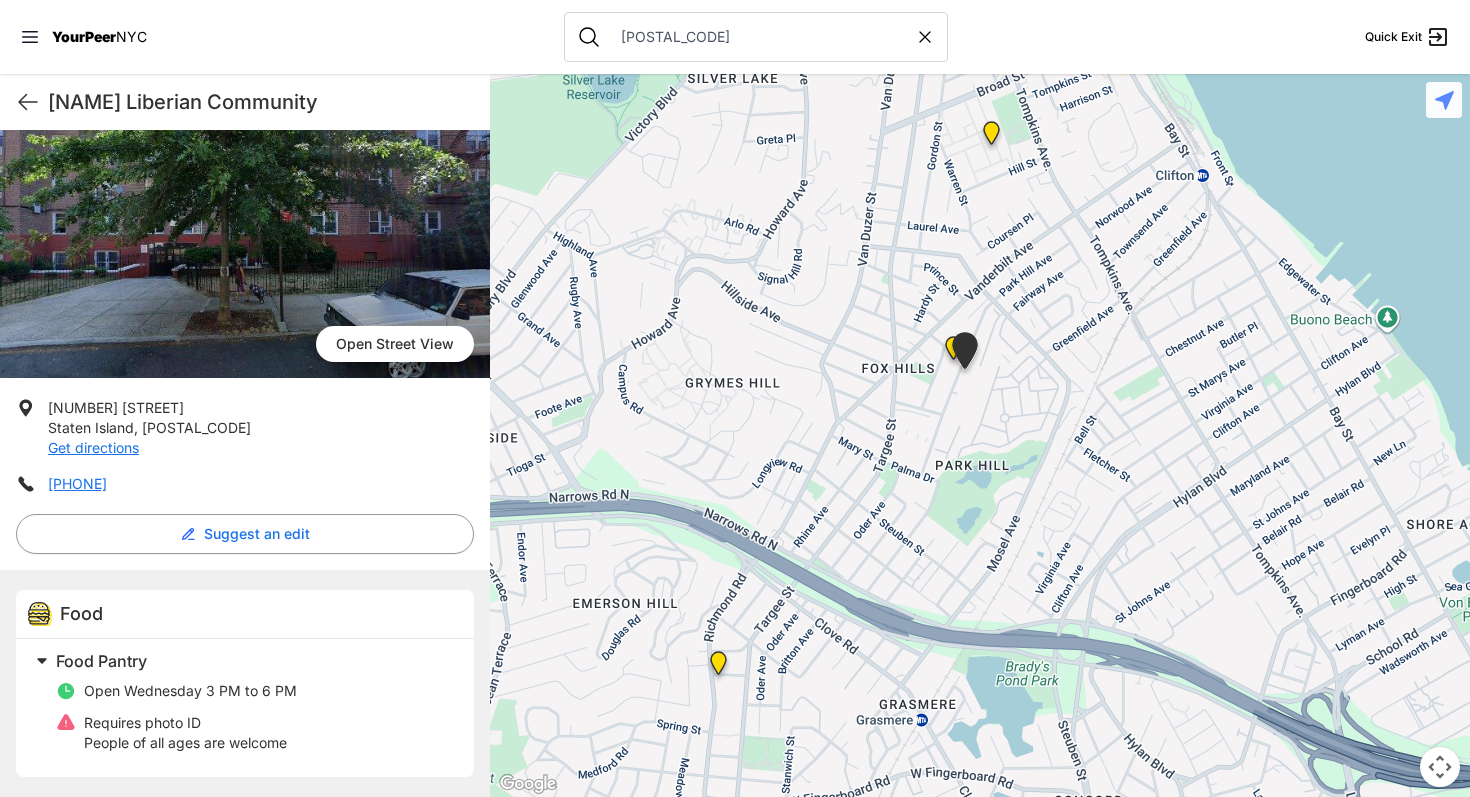 click at bounding box center [965, 354] 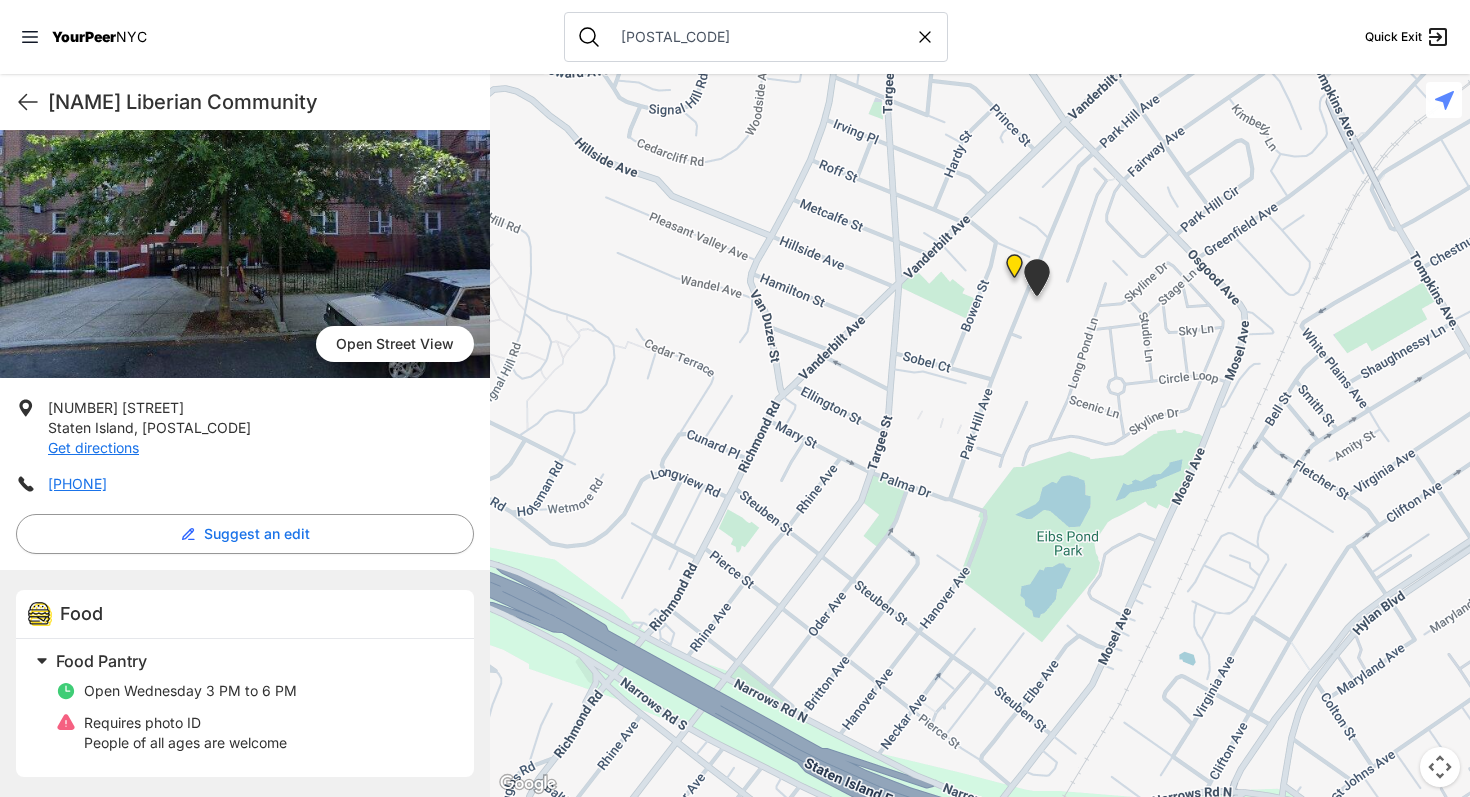 click at bounding box center (1014, 270) 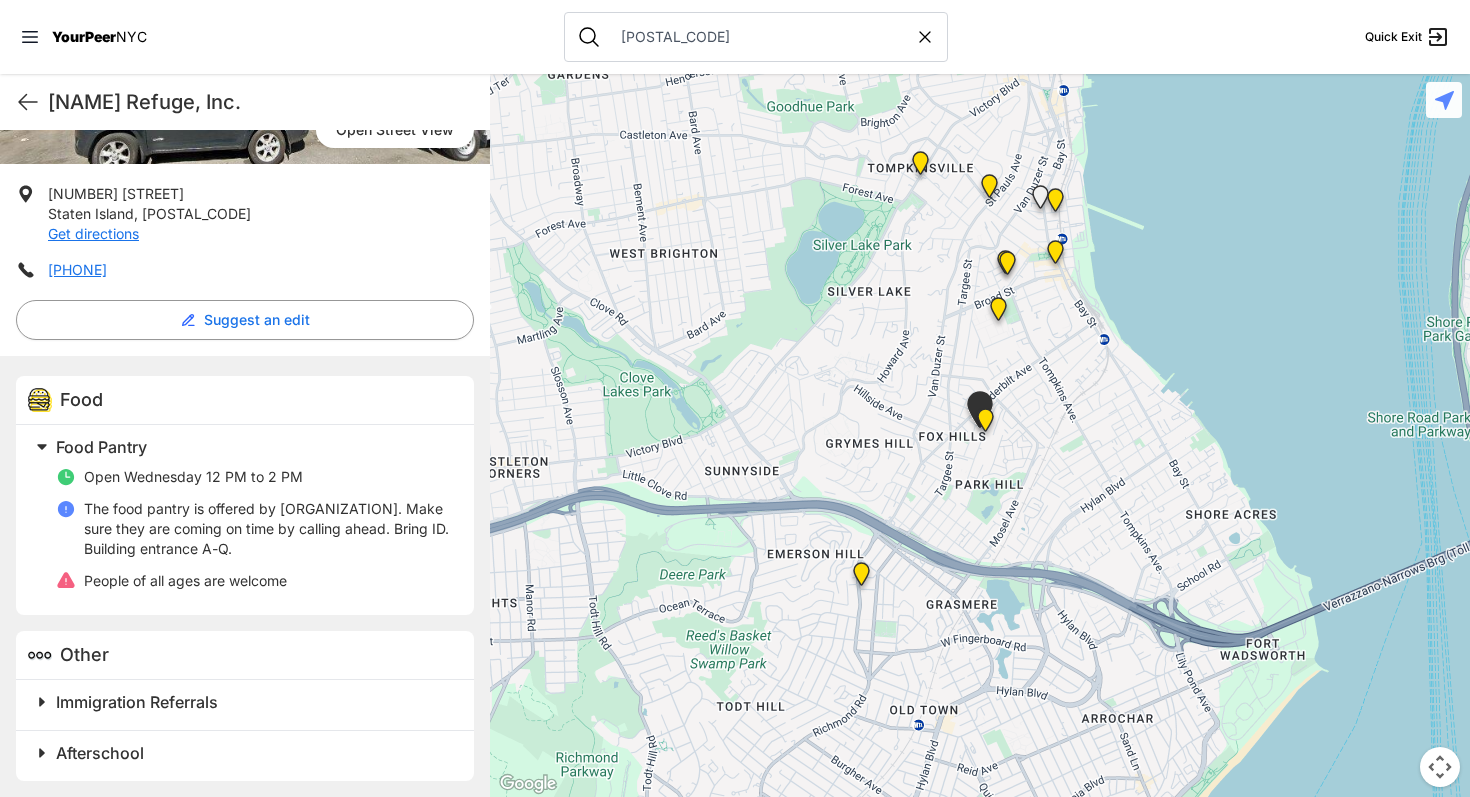 scroll, scrollTop: 354, scrollLeft: 0, axis: vertical 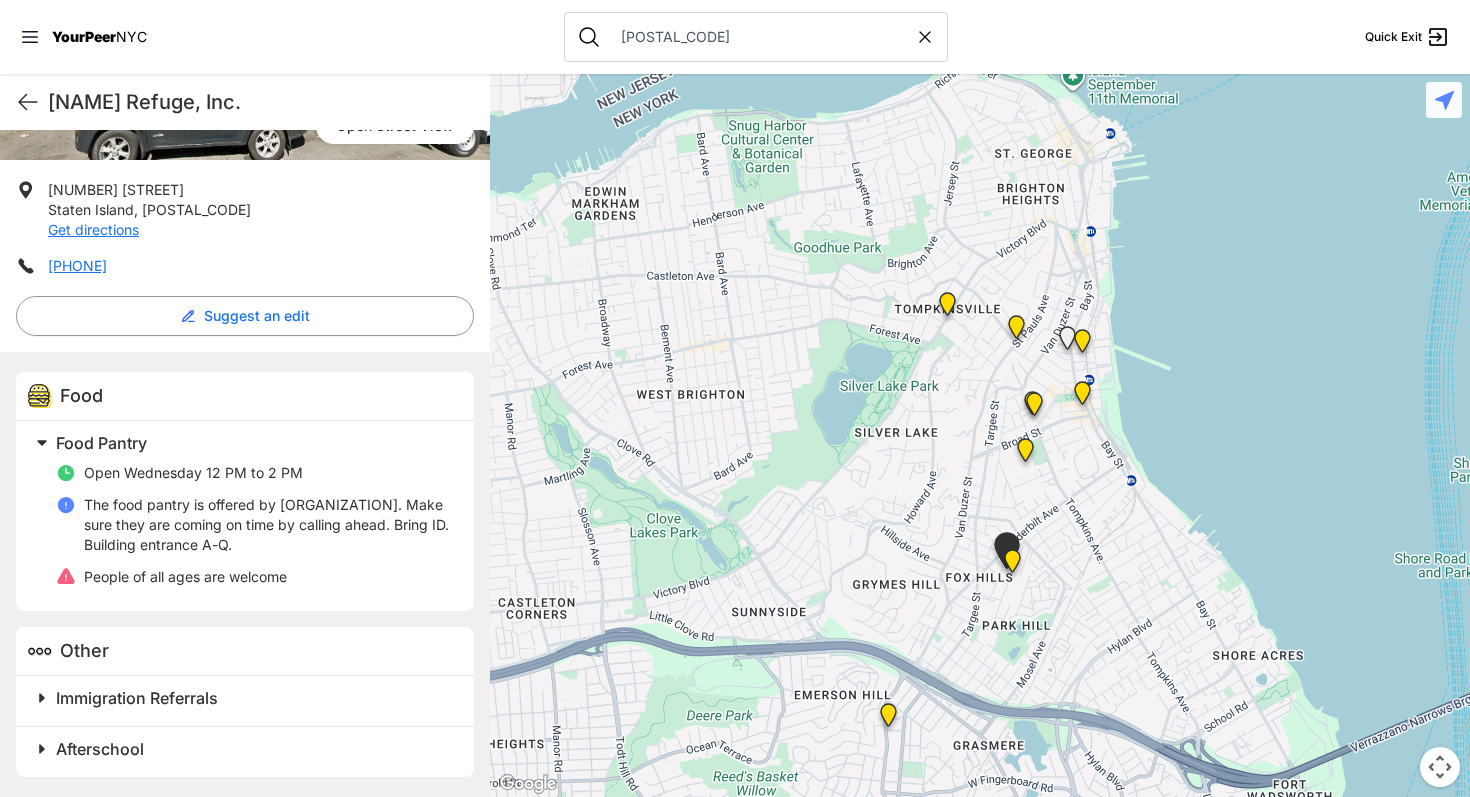 drag, startPoint x: 1014, startPoint y: 266, endPoint x: 1041, endPoint y: 410, distance: 146.50938 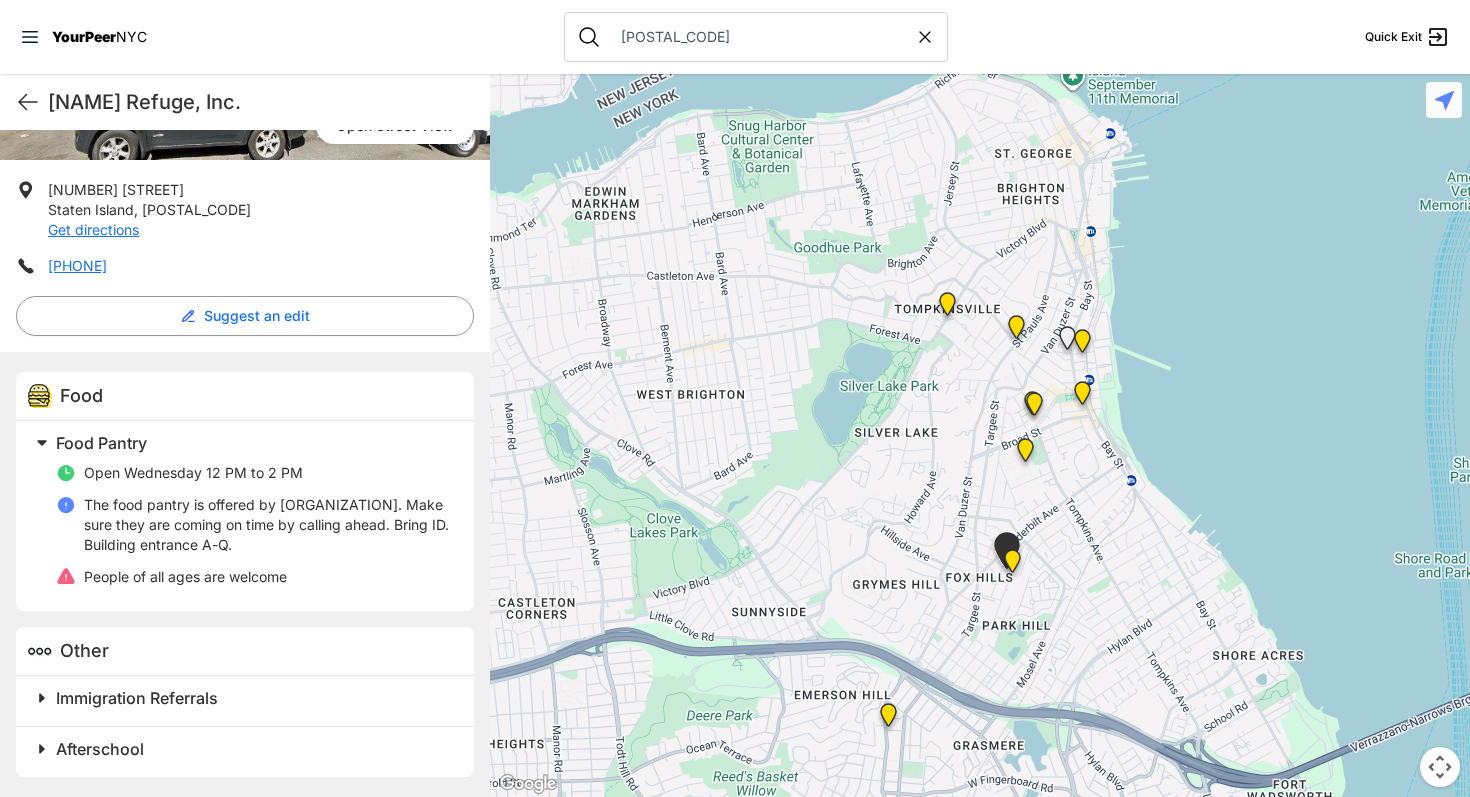 click at bounding box center [1067, 342] 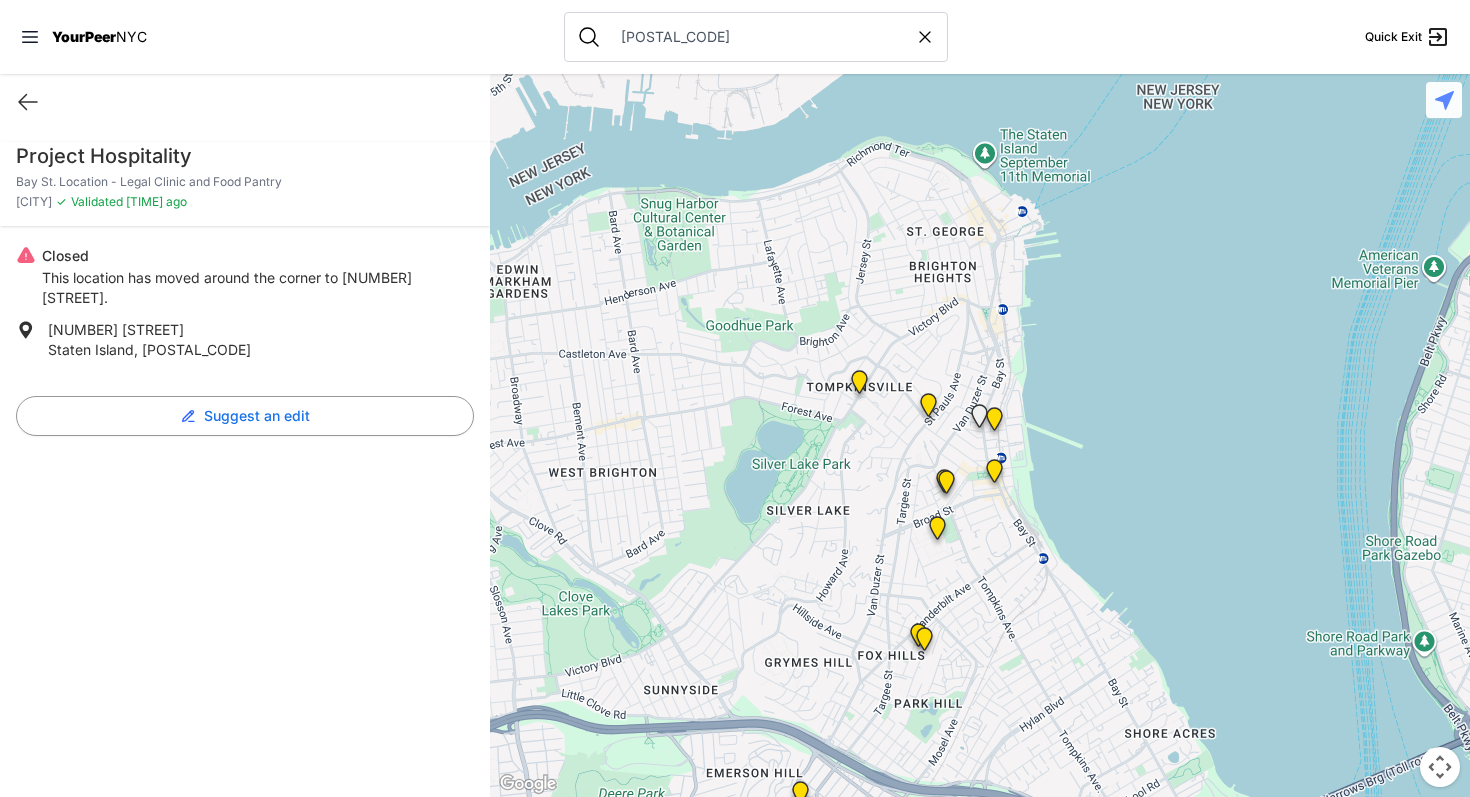 click at bounding box center (994, 423) 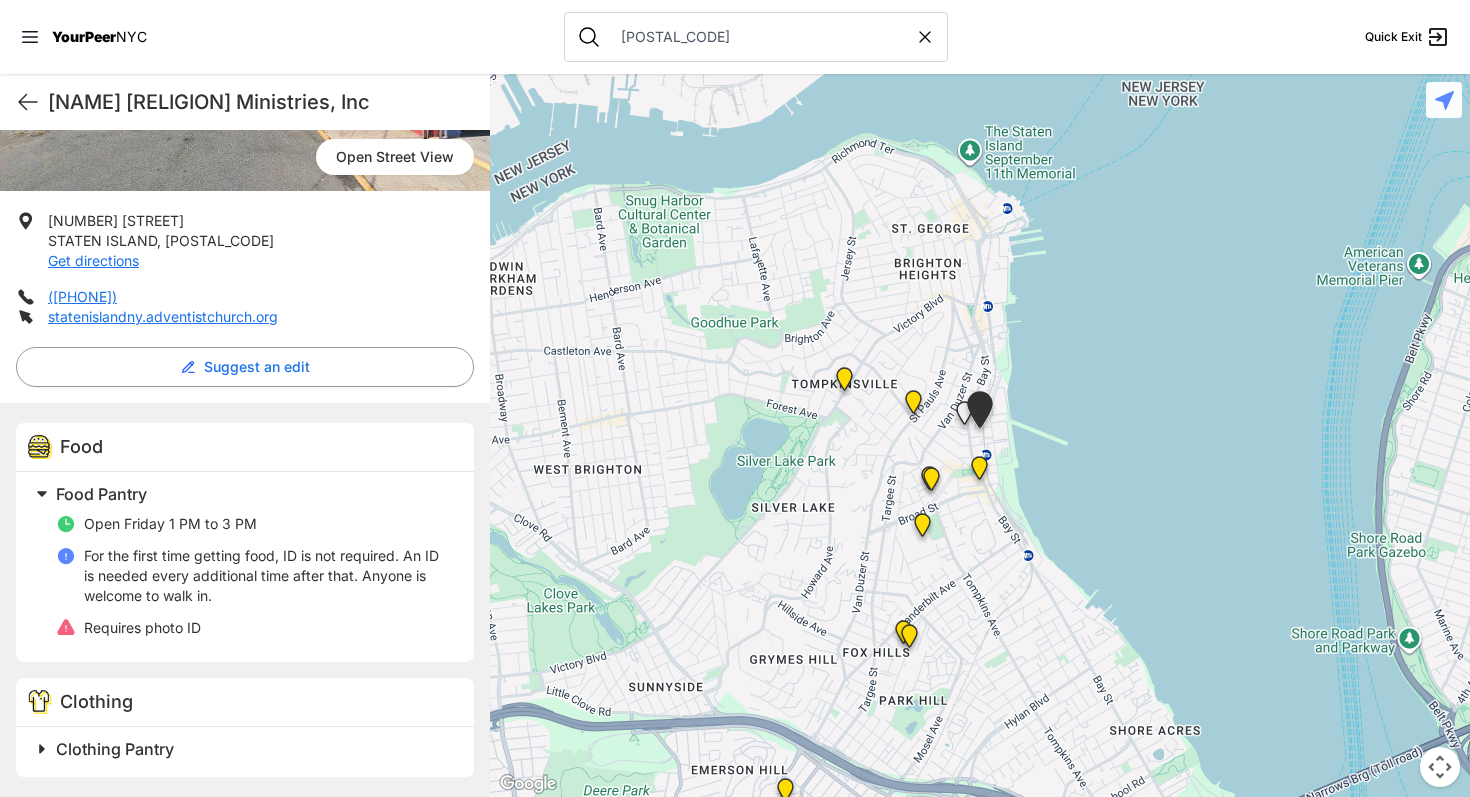 scroll, scrollTop: 331, scrollLeft: 0, axis: vertical 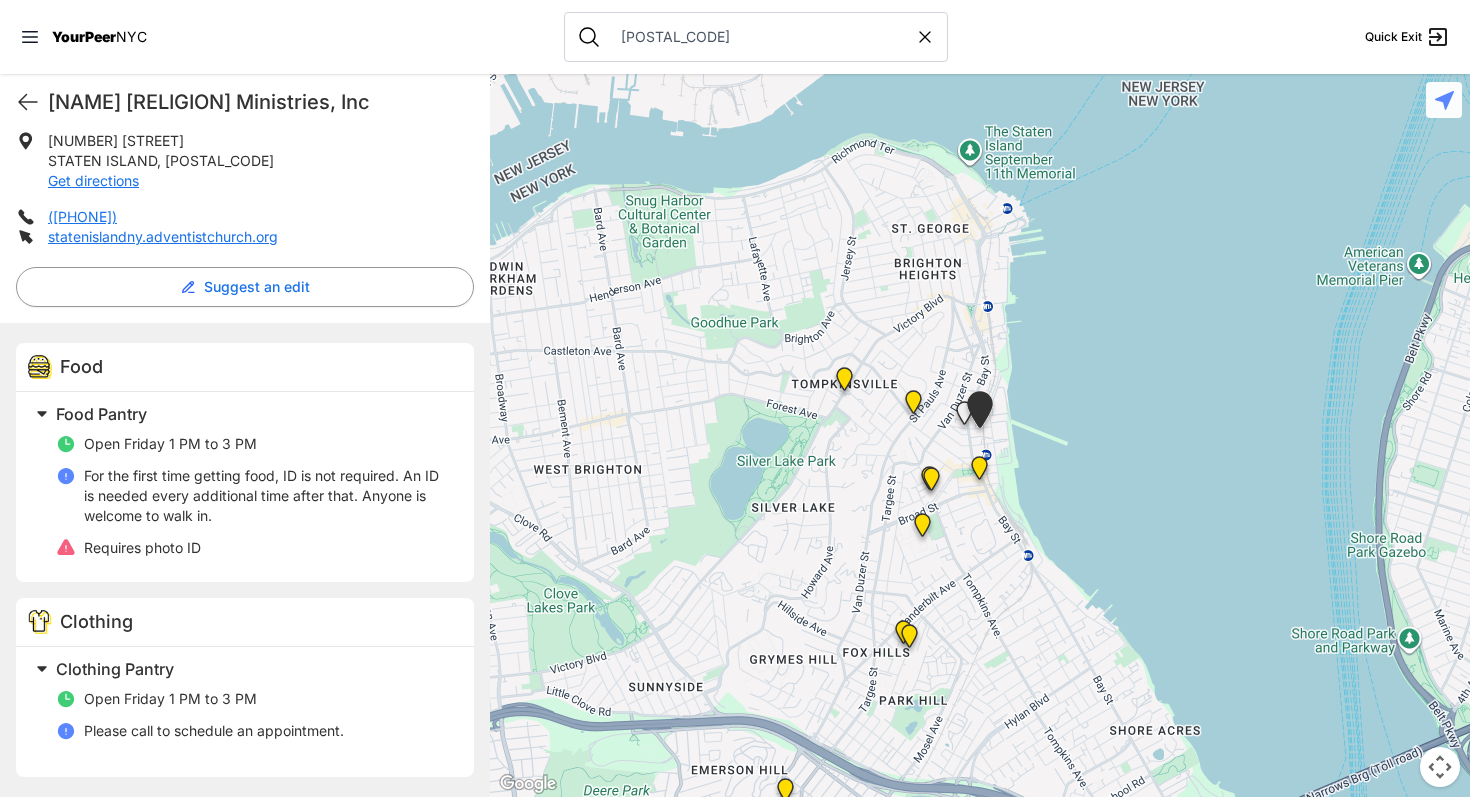 click at bounding box center [979, 472] 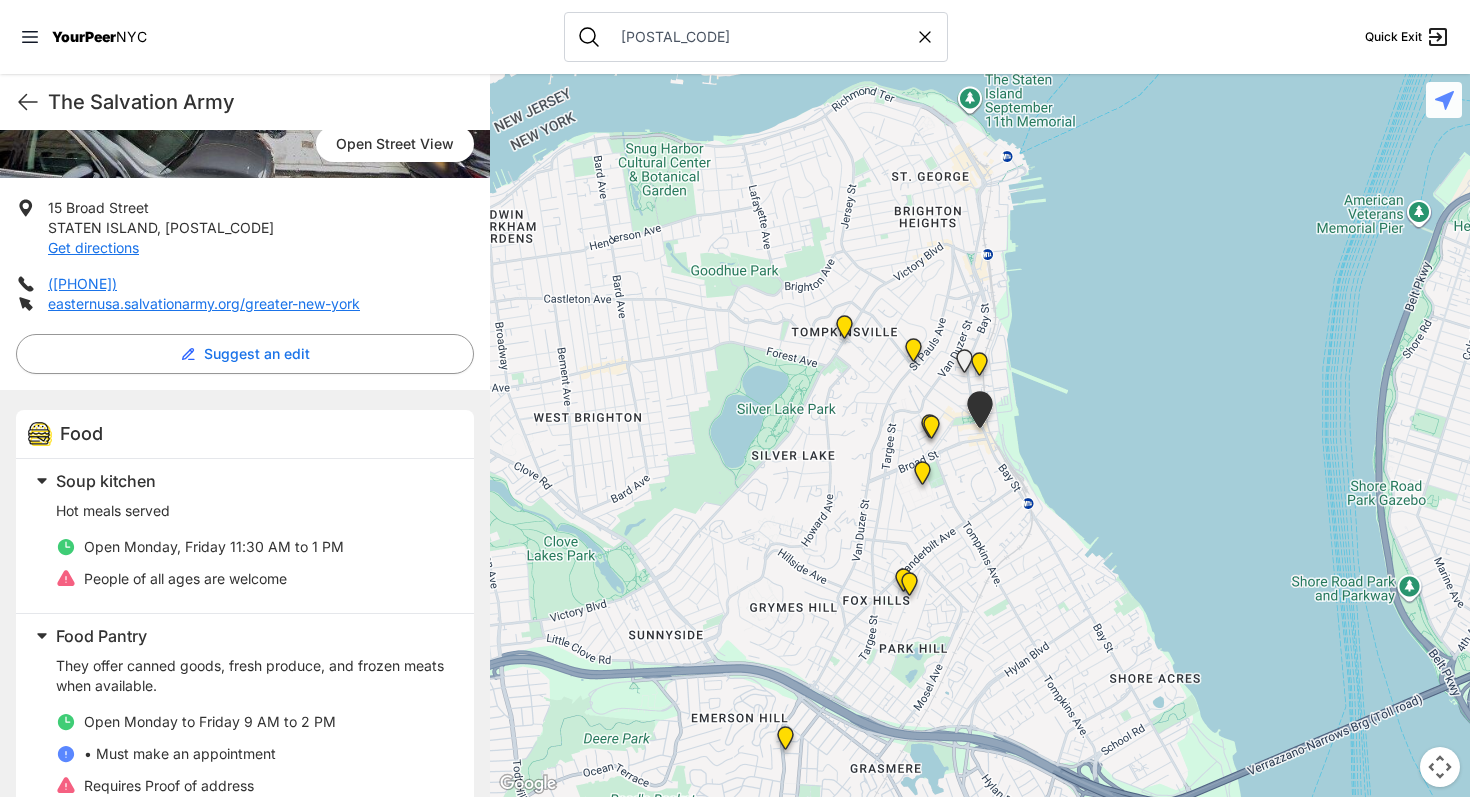 scroll, scrollTop: 399, scrollLeft: 0, axis: vertical 